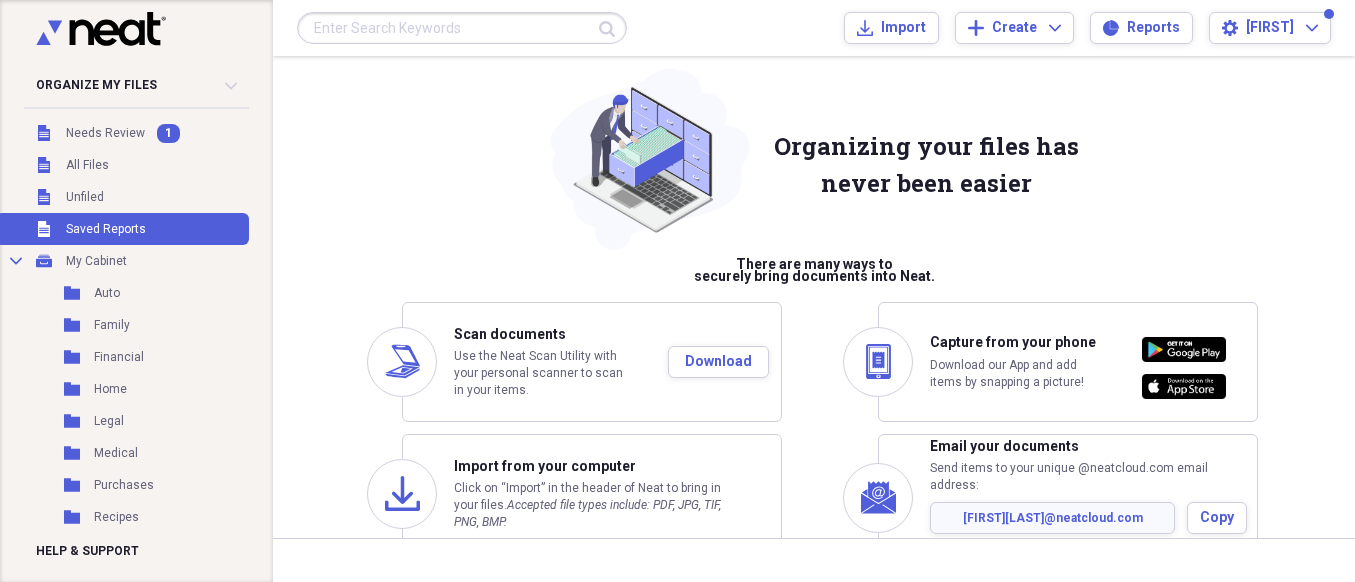scroll, scrollTop: 0, scrollLeft: 0, axis: both 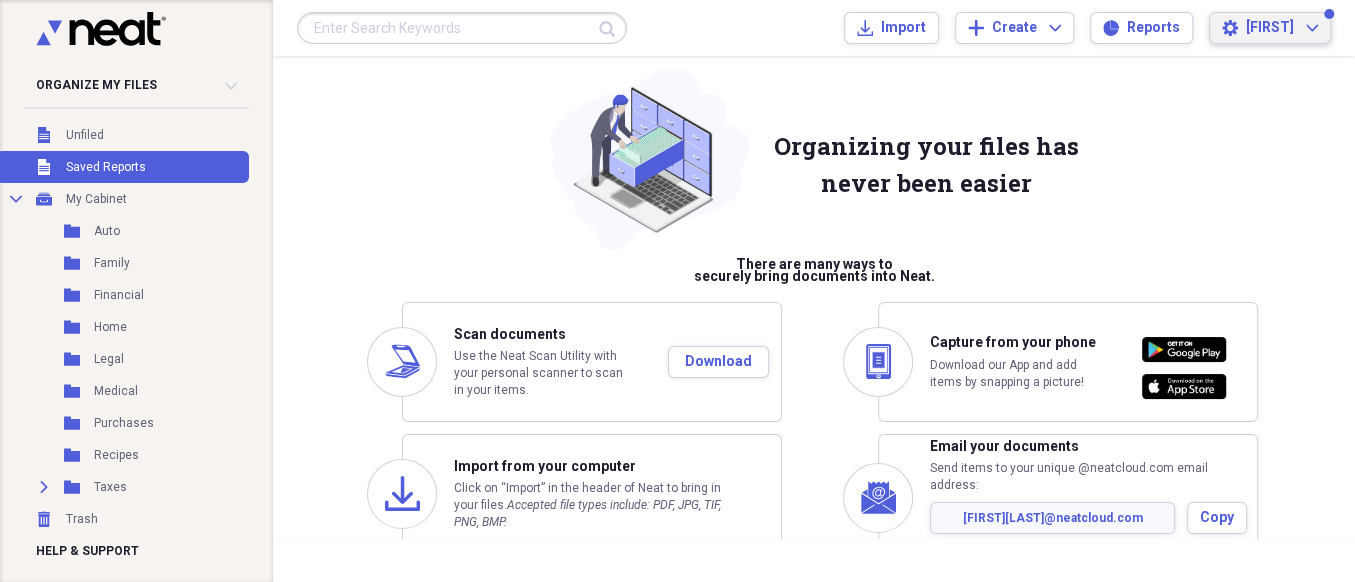 click on "Expand" 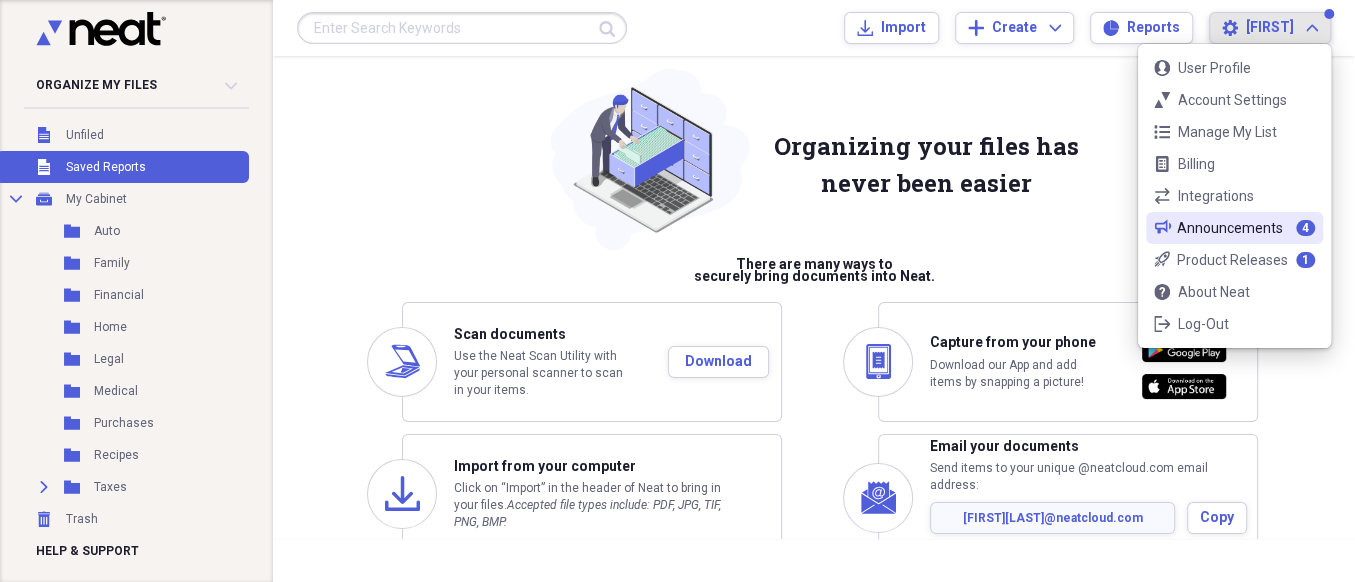 click on "Announcements" at bounding box center [1232, 228] 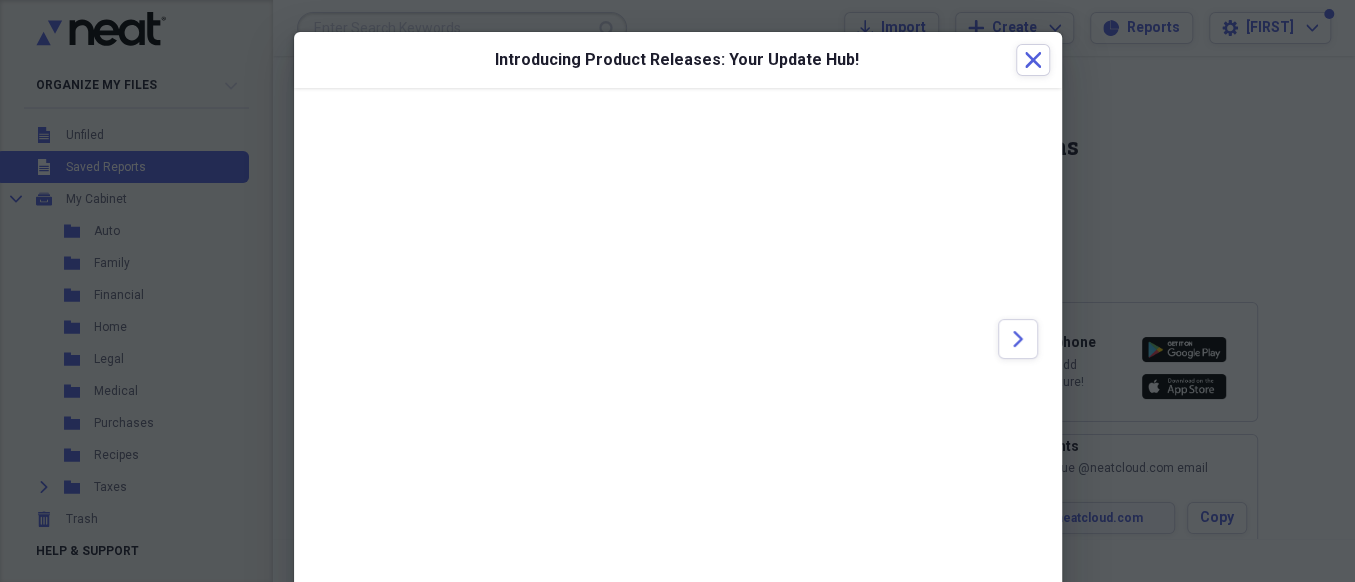 scroll, scrollTop: 82, scrollLeft: 0, axis: vertical 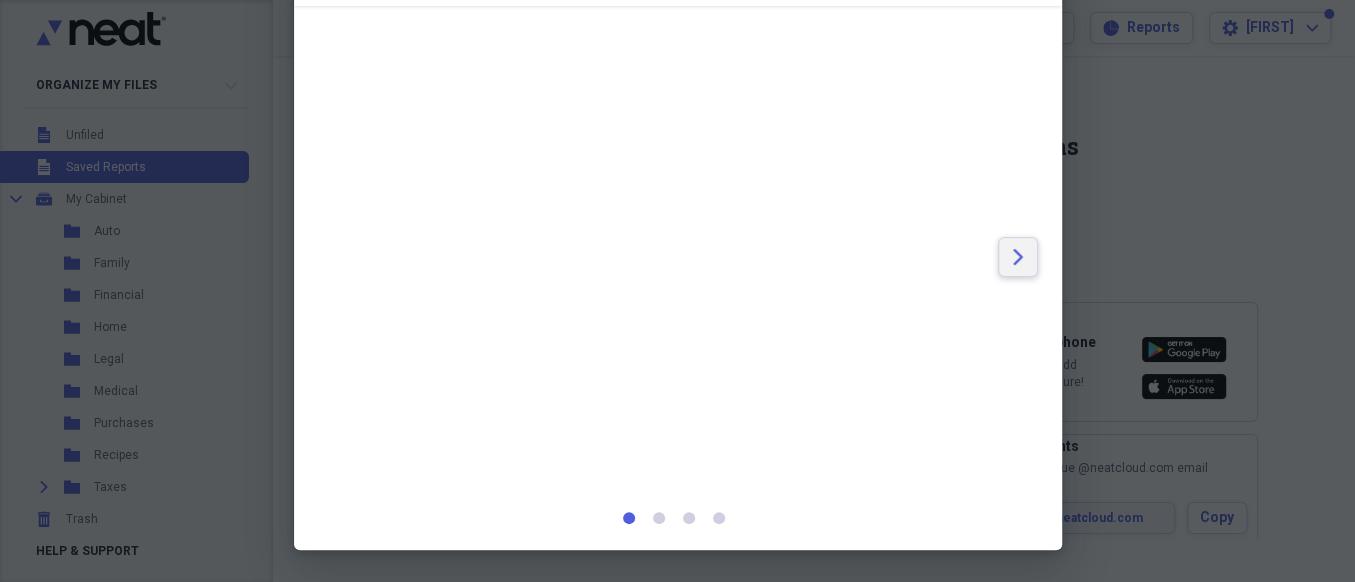 click on "Arrow" at bounding box center [1018, 257] 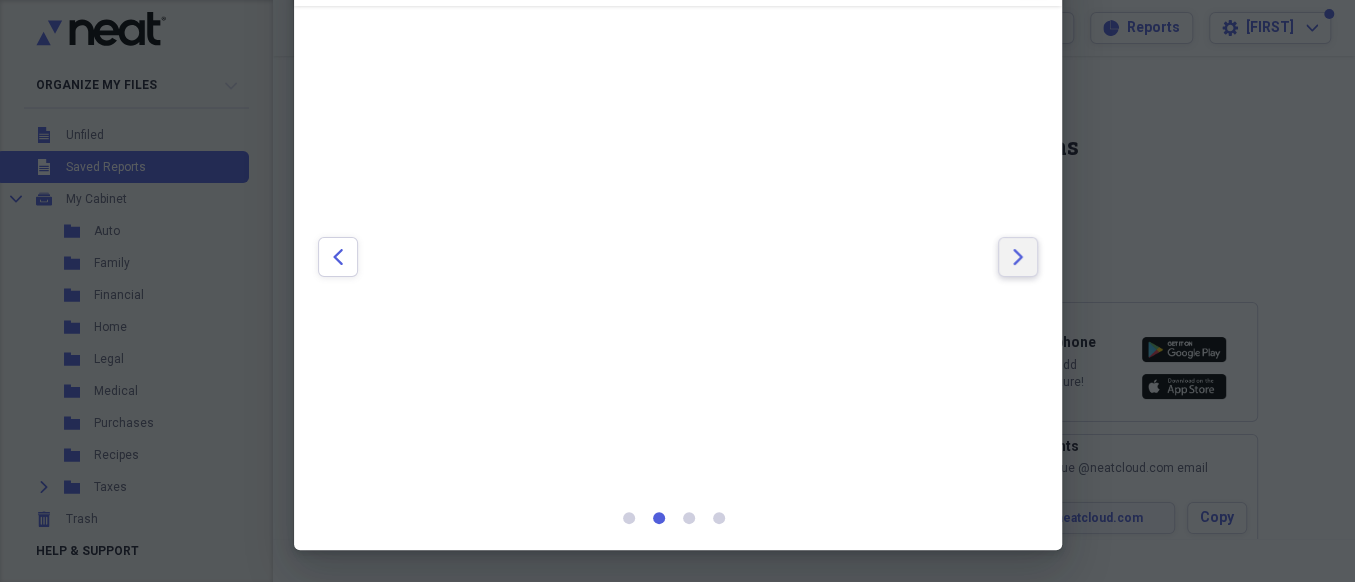 click on "Arrow" 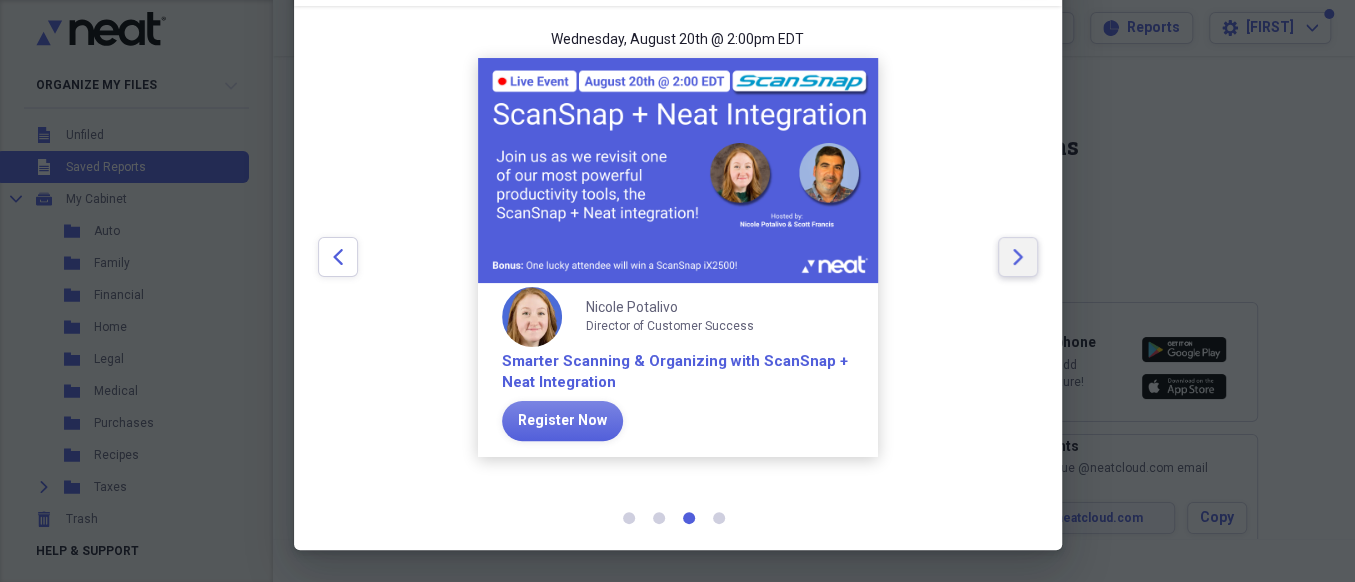 click on "Arrow" 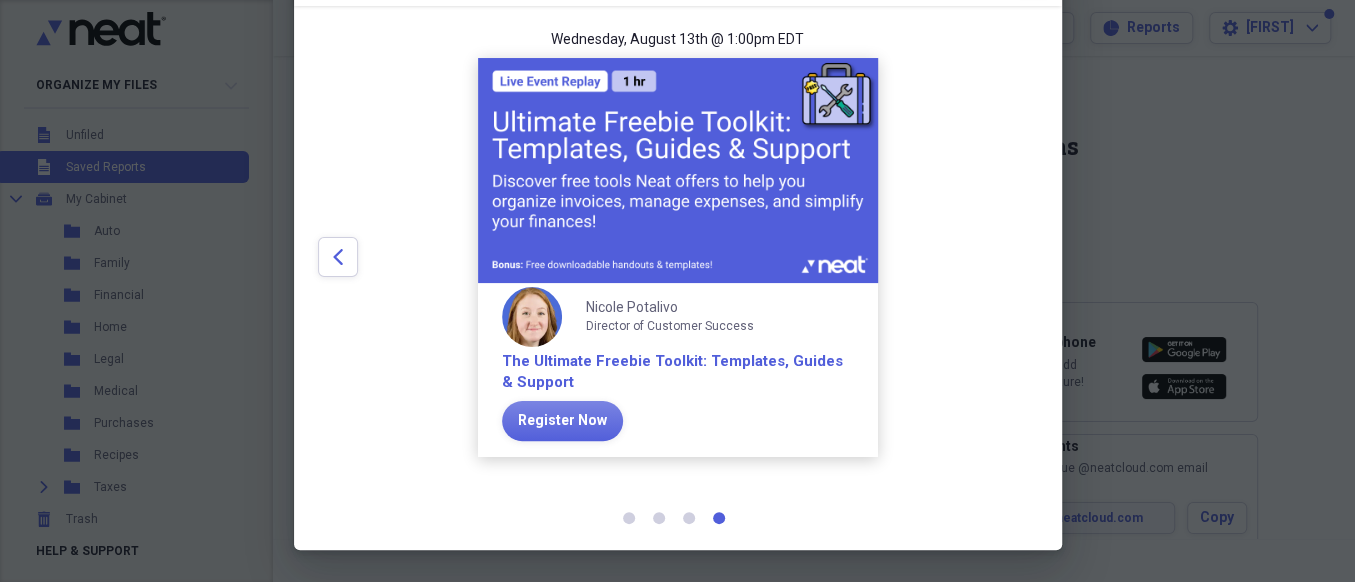 scroll, scrollTop: 0, scrollLeft: 0, axis: both 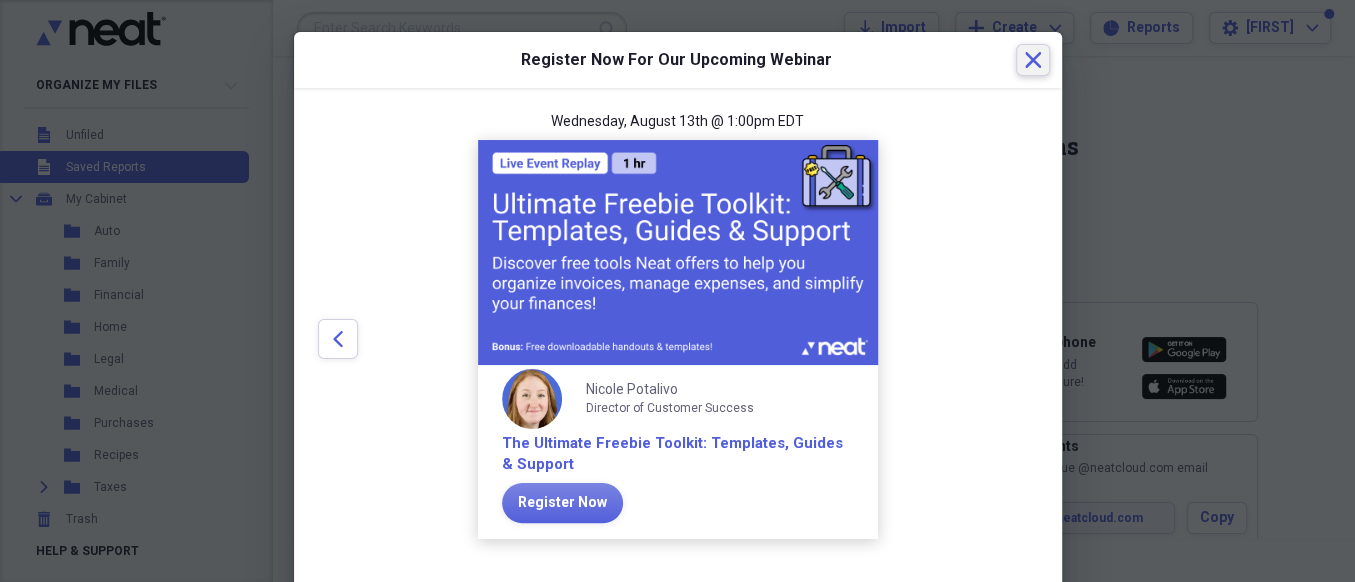 click on "Close" at bounding box center [1033, 60] 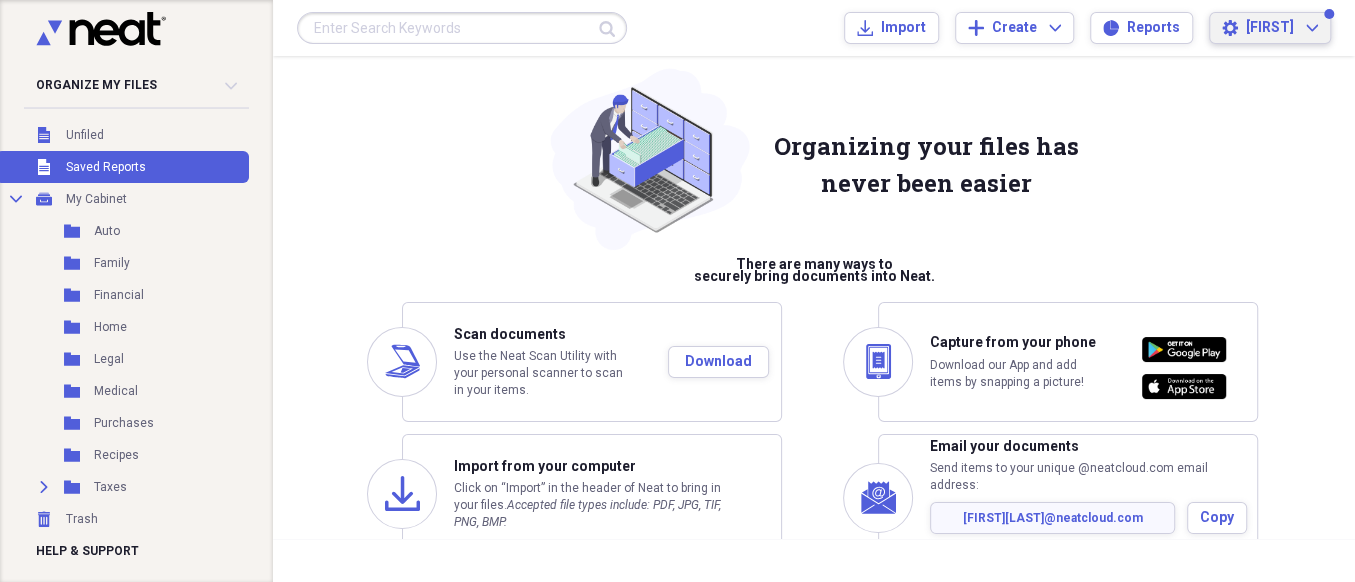 click on "[FIRST] Expand" at bounding box center (1282, 28) 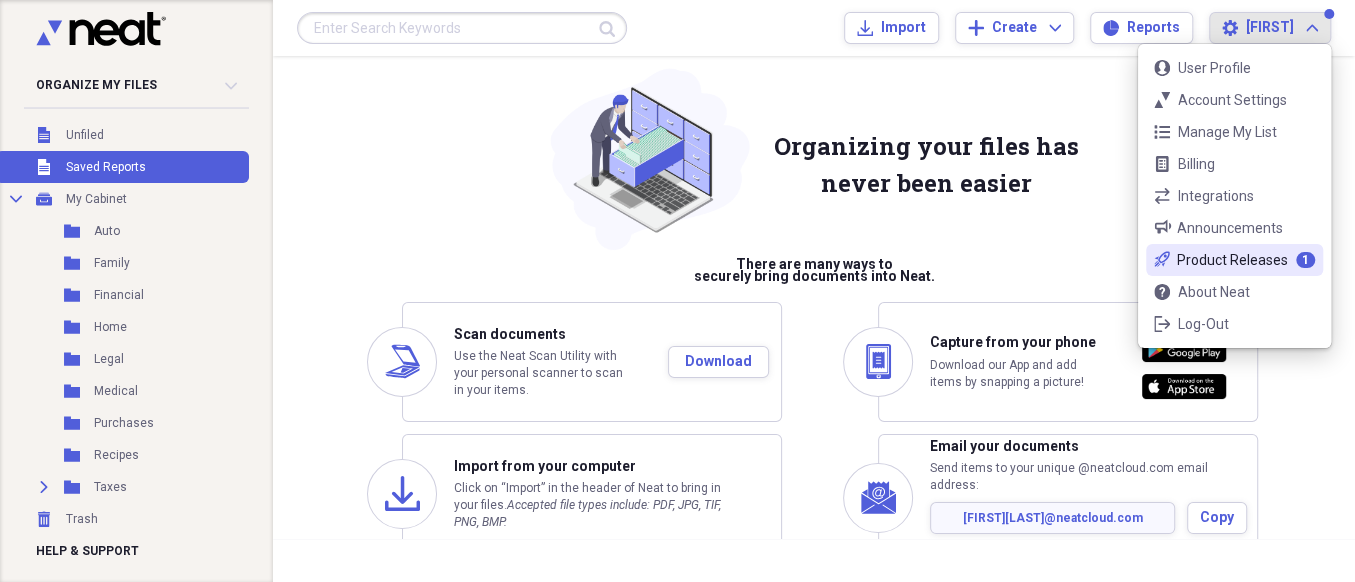 click on "Product Releases" at bounding box center [1232, 260] 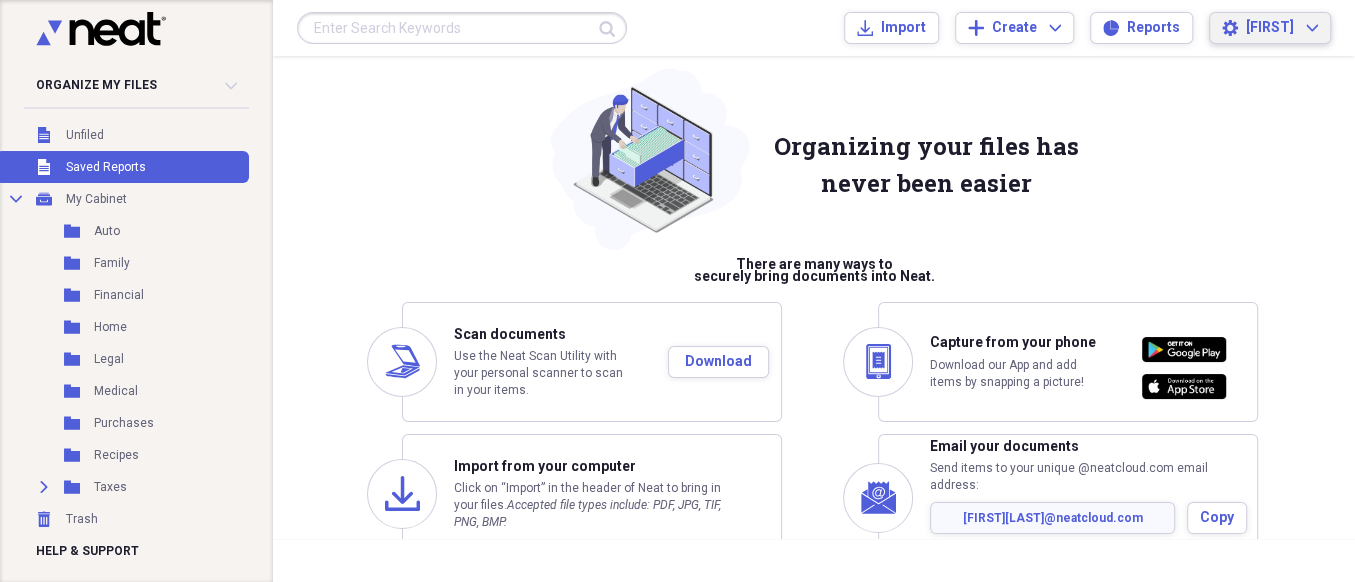 click on "Settings [FIRST] Expand" at bounding box center [1270, 28] 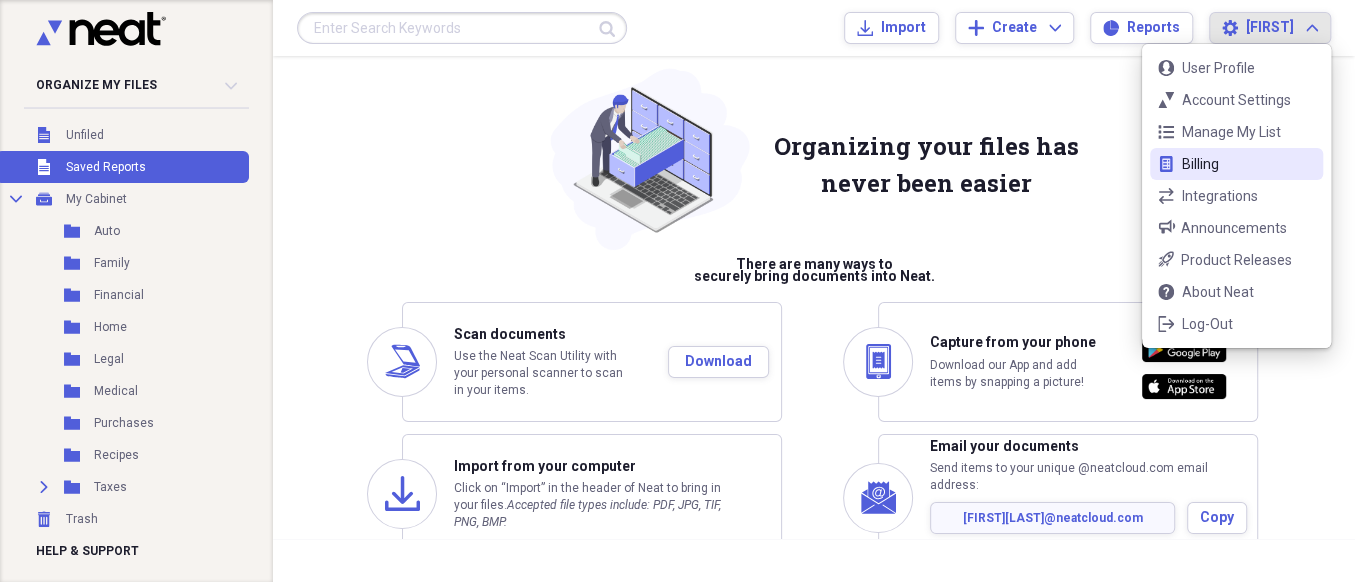 click on "Billing" at bounding box center (1236, 164) 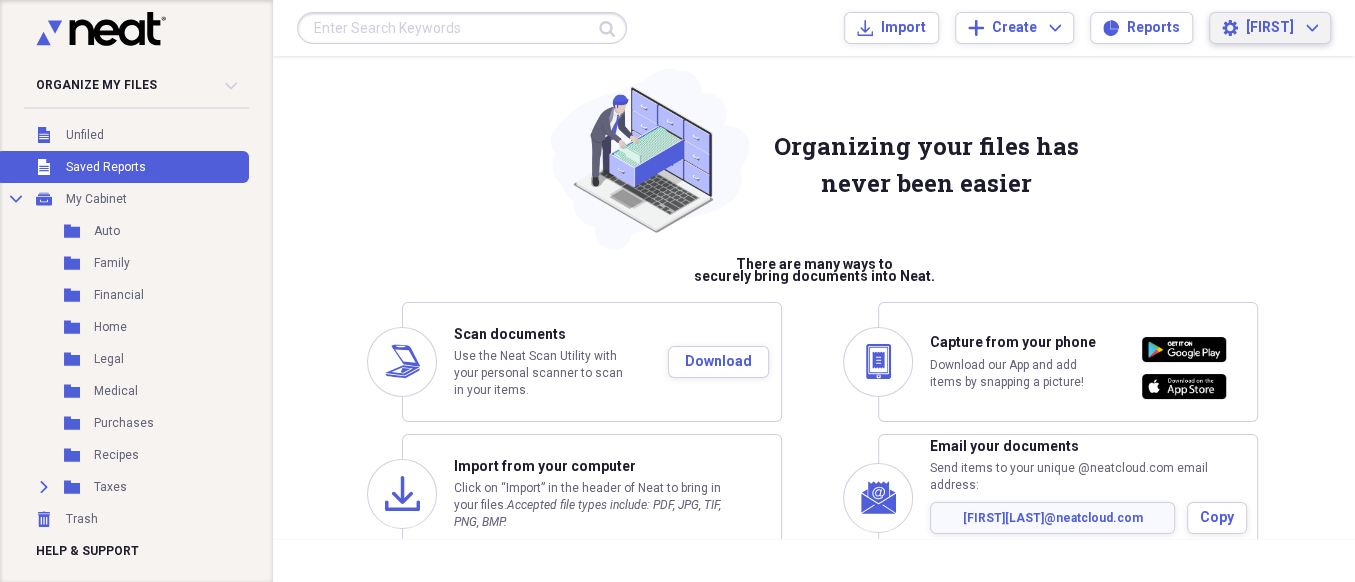 click on "Expand" 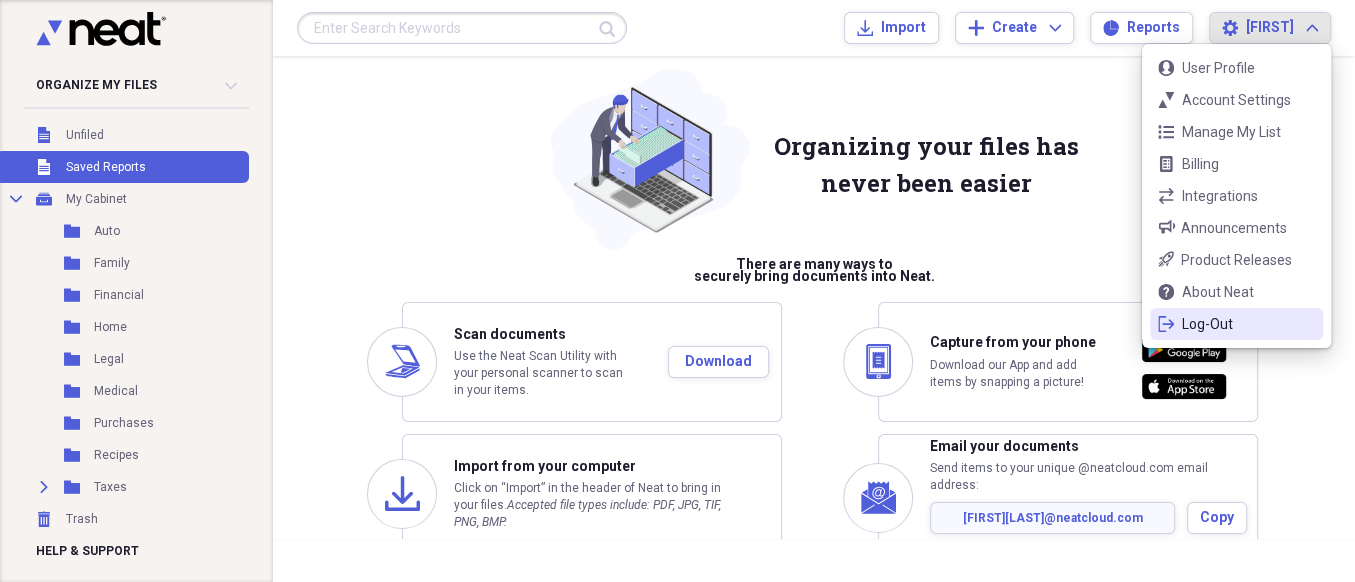 click on "Log-Out" at bounding box center [1236, 324] 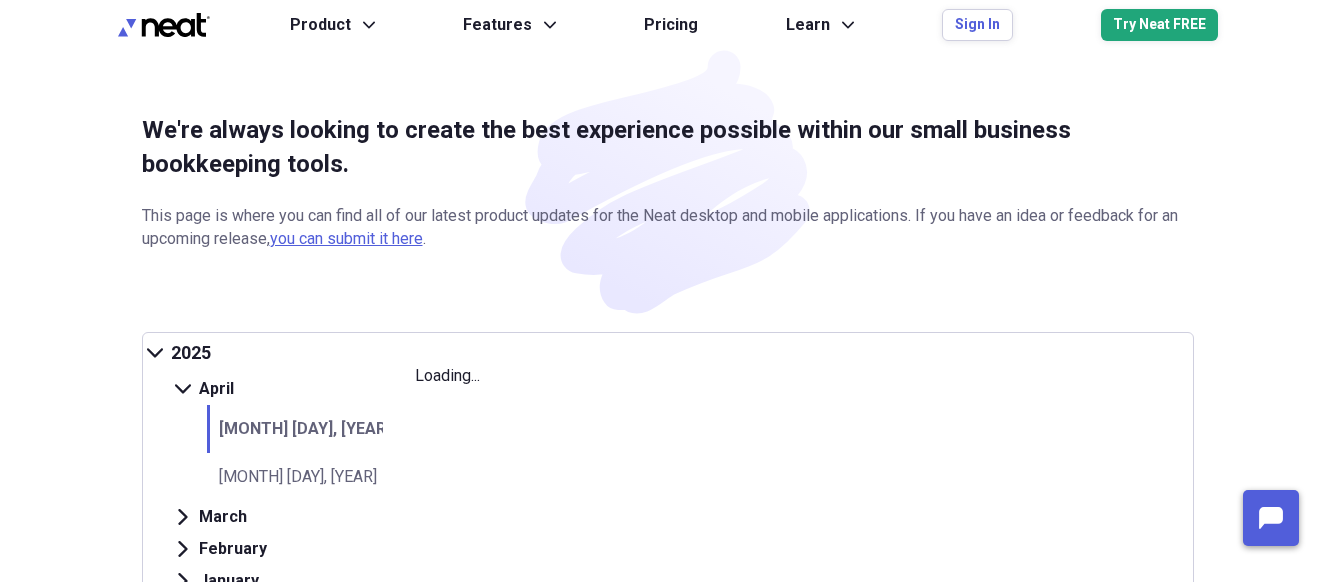 scroll, scrollTop: 0, scrollLeft: 0, axis: both 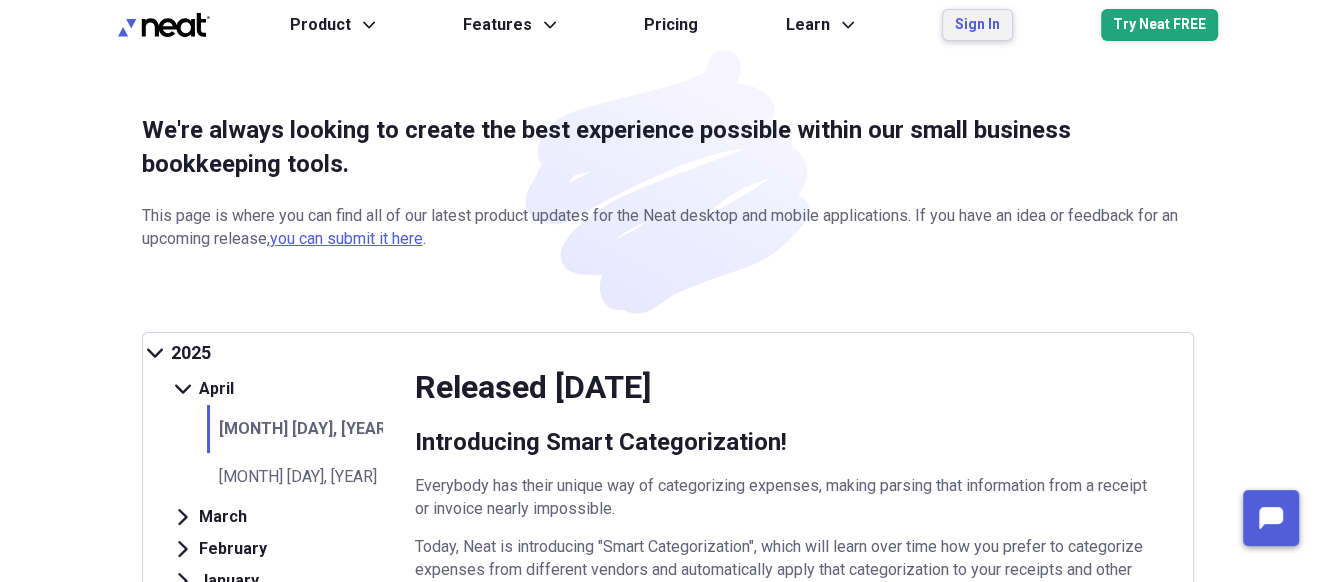 click on "Sign In" at bounding box center [977, 25] 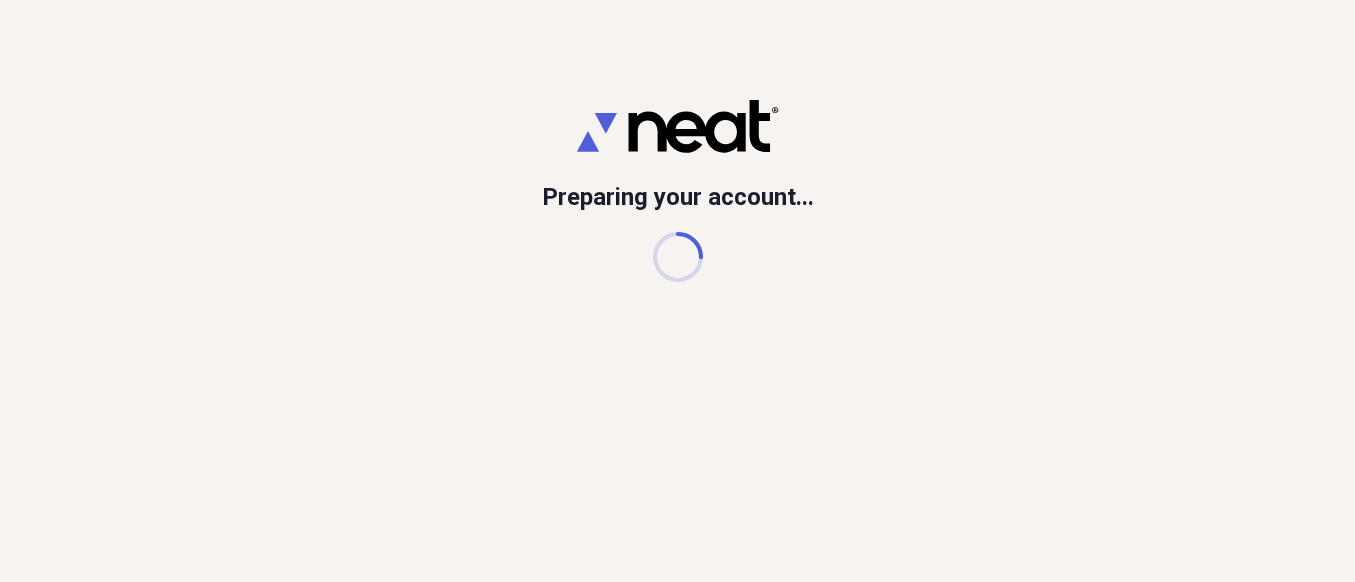 scroll, scrollTop: 0, scrollLeft: 0, axis: both 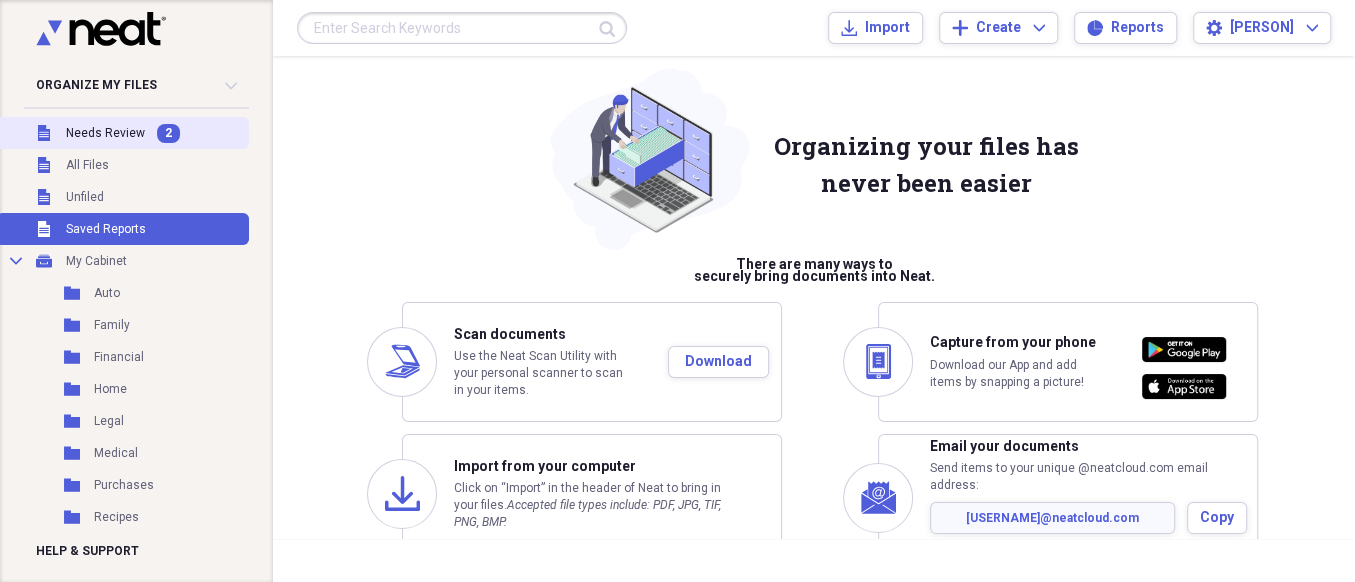 click on "Needs Review" at bounding box center (105, 133) 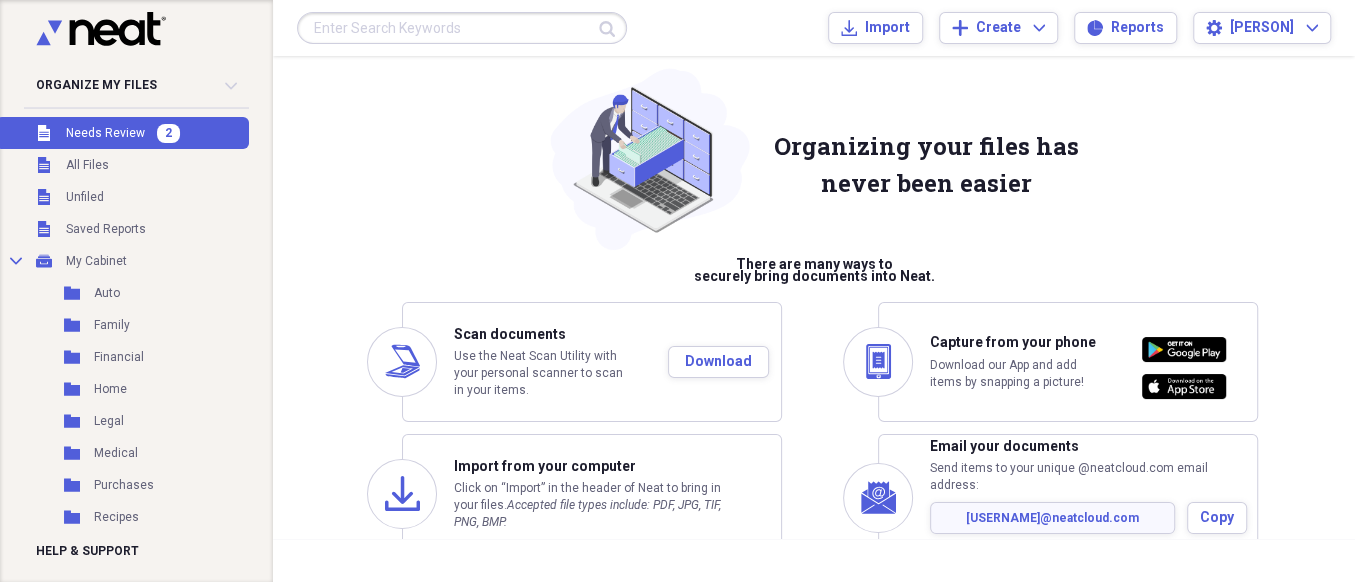 scroll, scrollTop: 132, scrollLeft: 0, axis: vertical 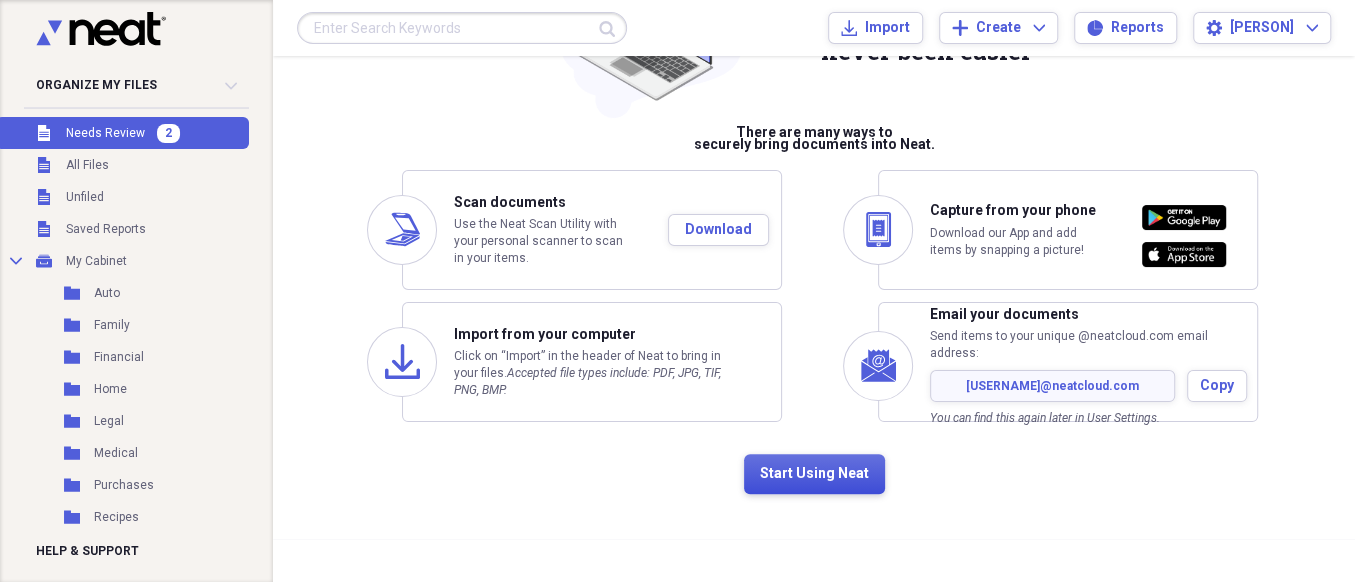 click on "Start Using Neat" at bounding box center [814, 474] 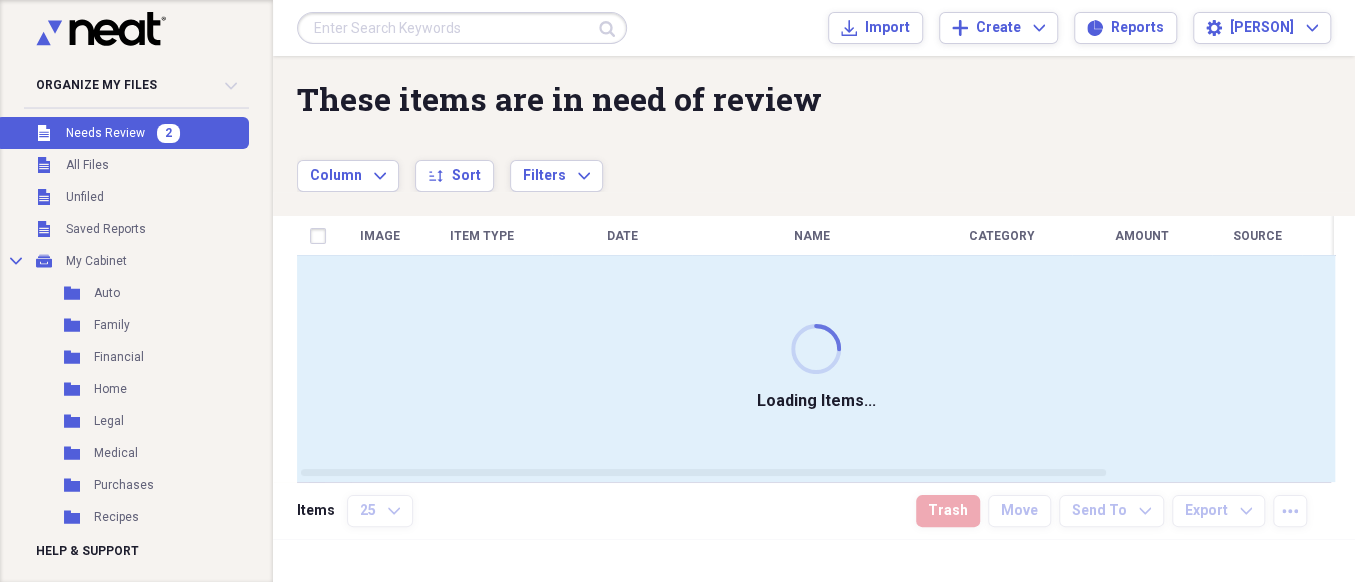 scroll, scrollTop: 0, scrollLeft: 0, axis: both 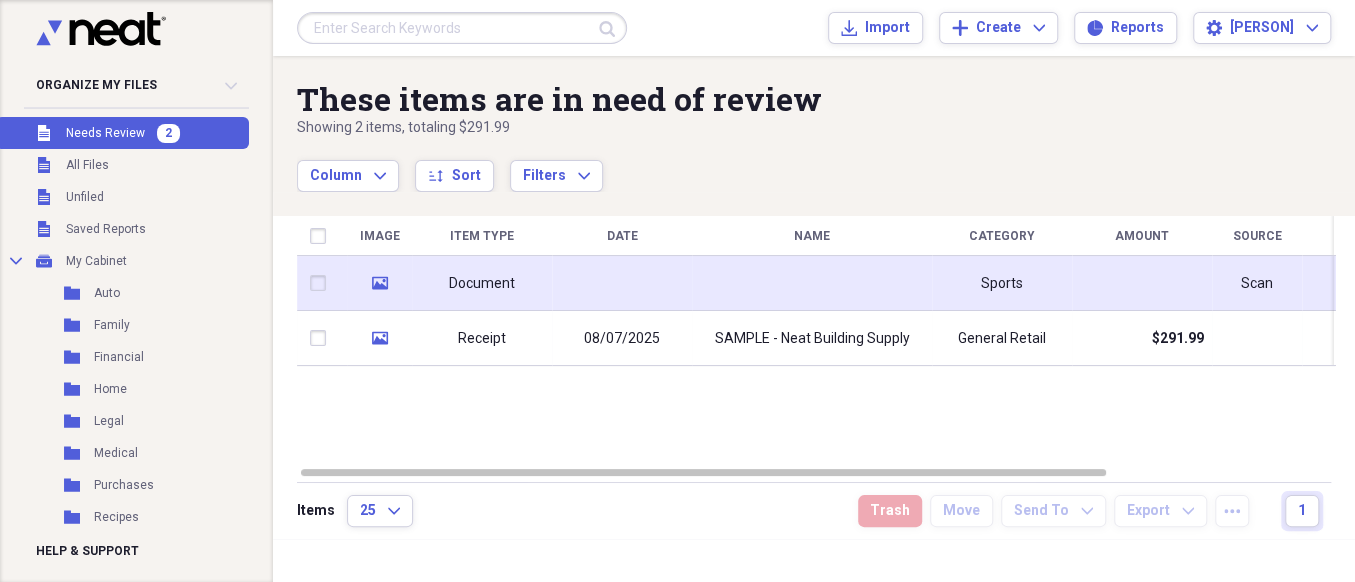click at bounding box center [812, 283] 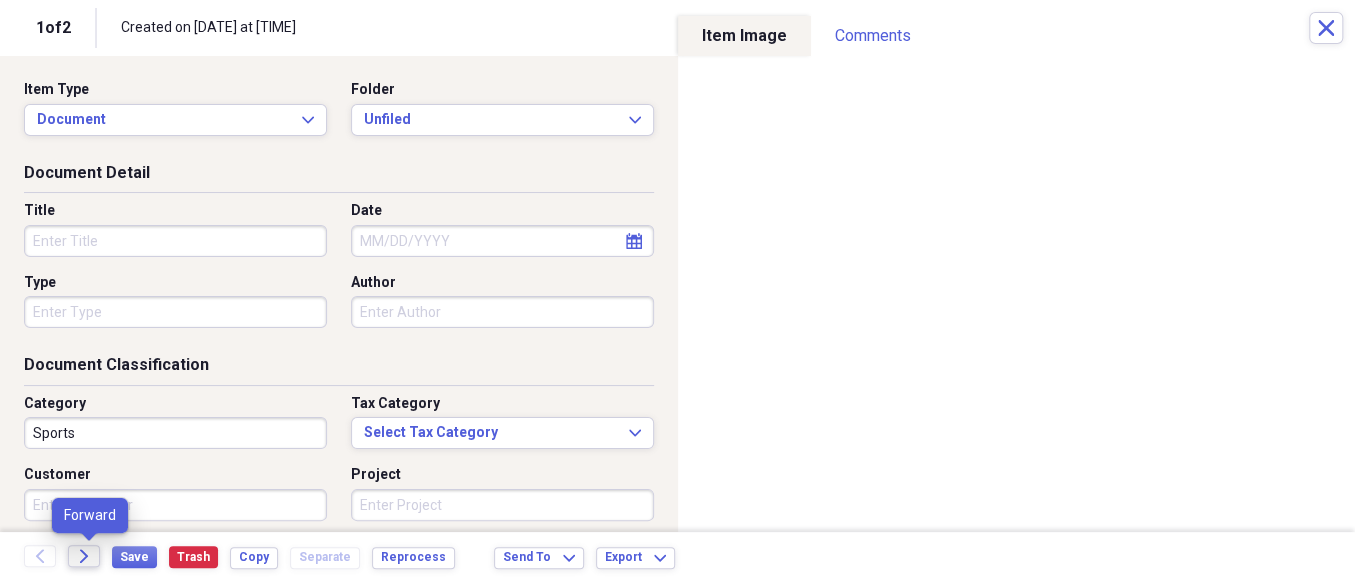 click on "Forward" at bounding box center [84, 556] 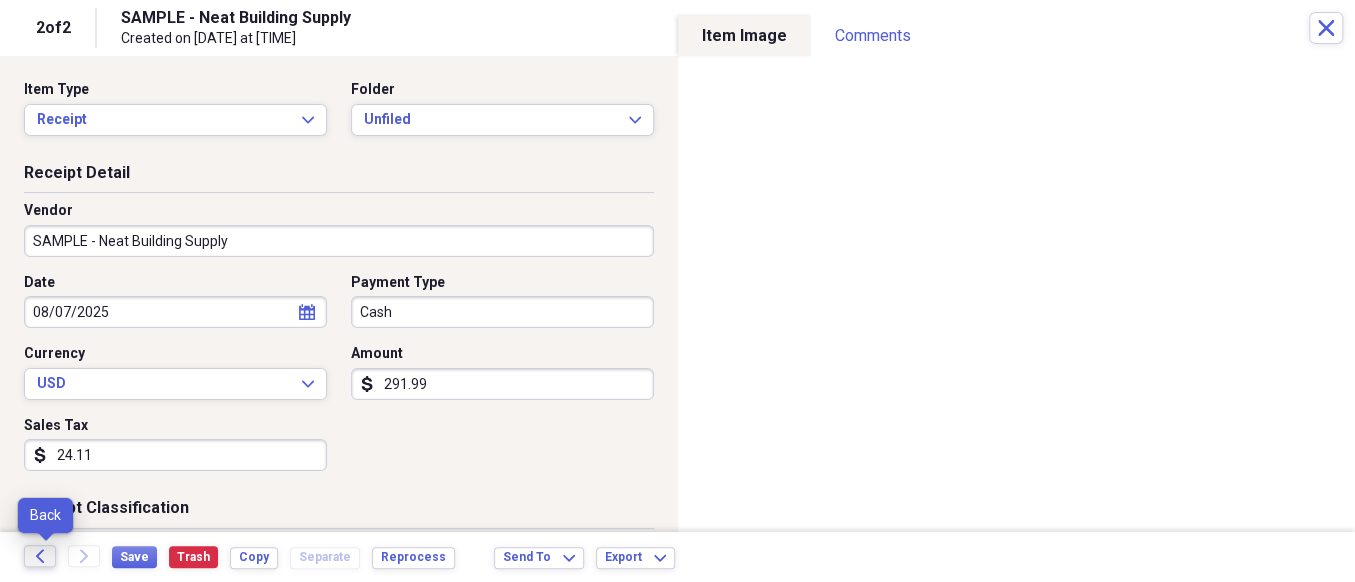 click on "Back" 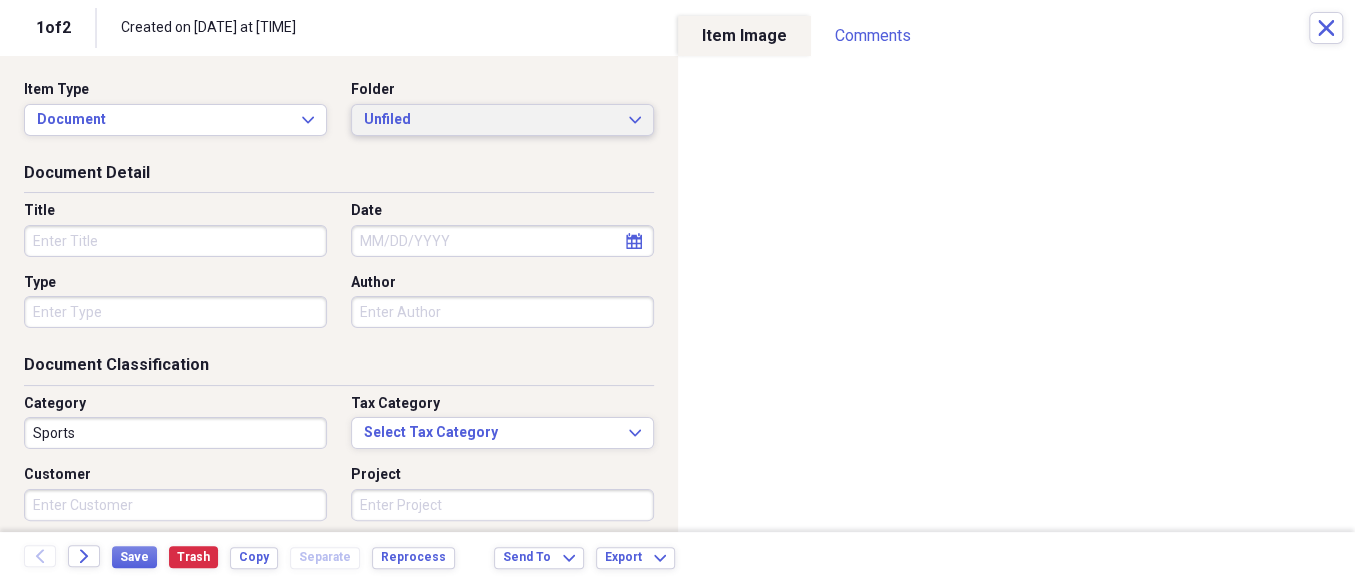 click on "Expand" 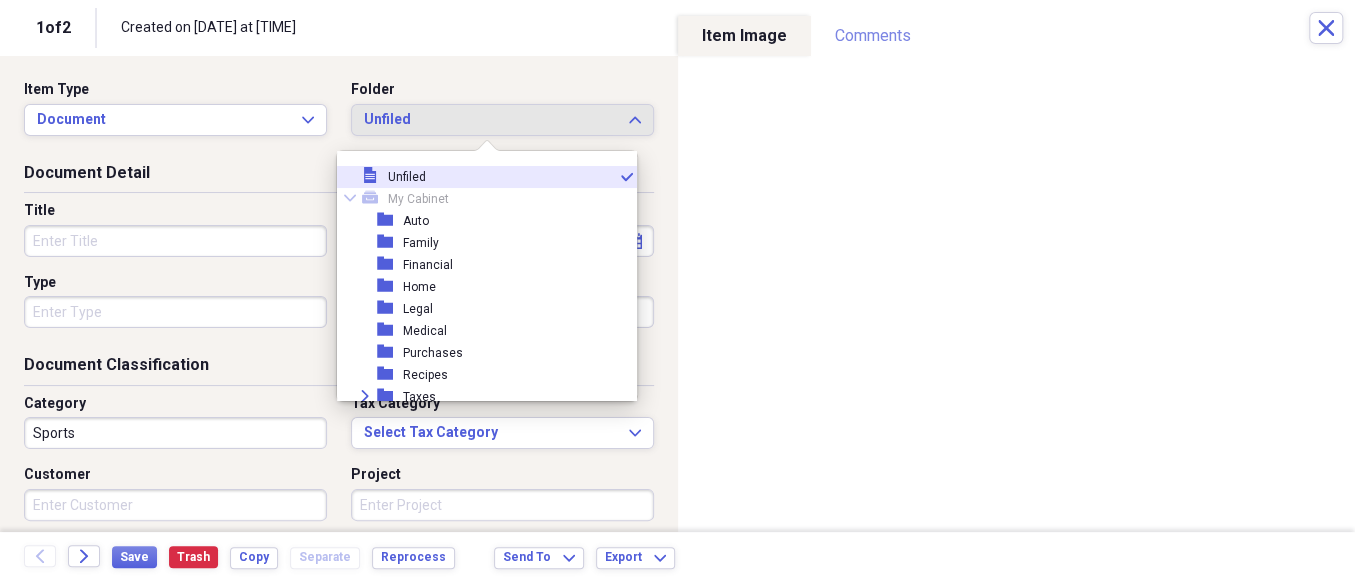 click on "Comments" at bounding box center [873, 36] 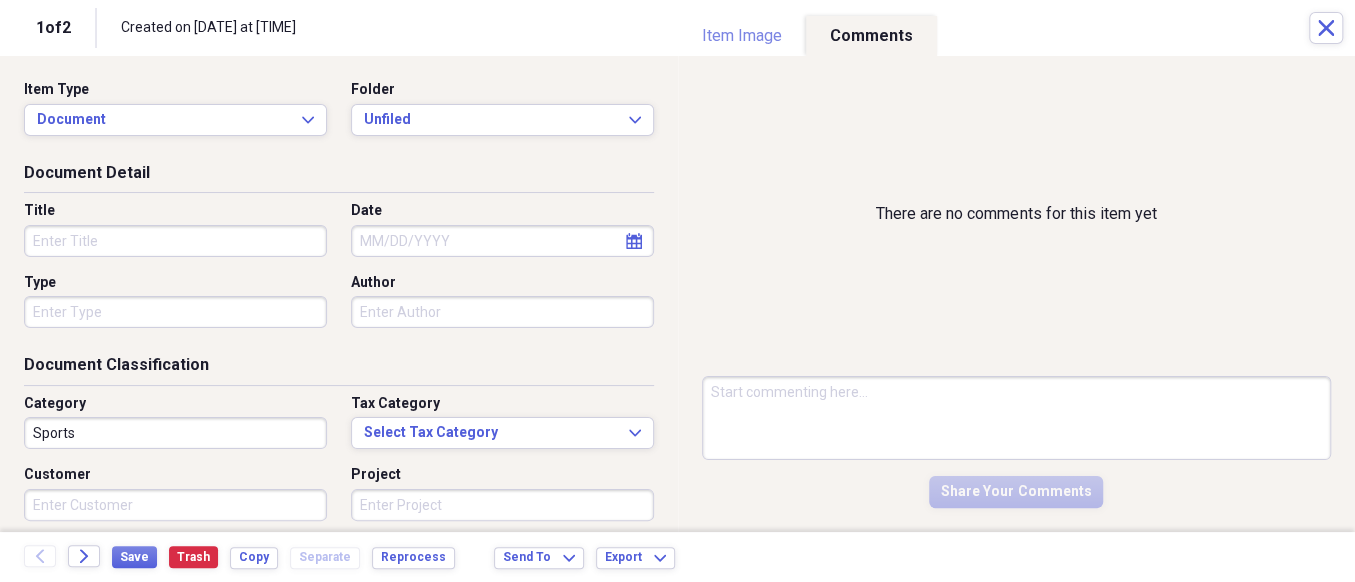 click on "Item Image" at bounding box center [742, 36] 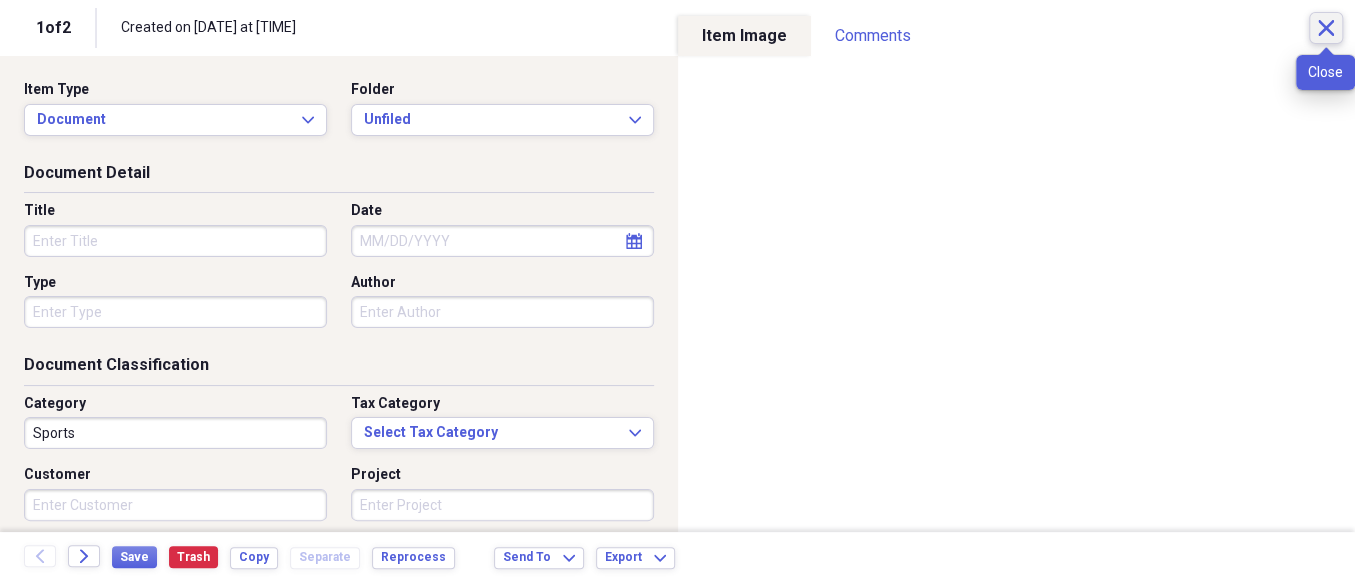 click on "Close" 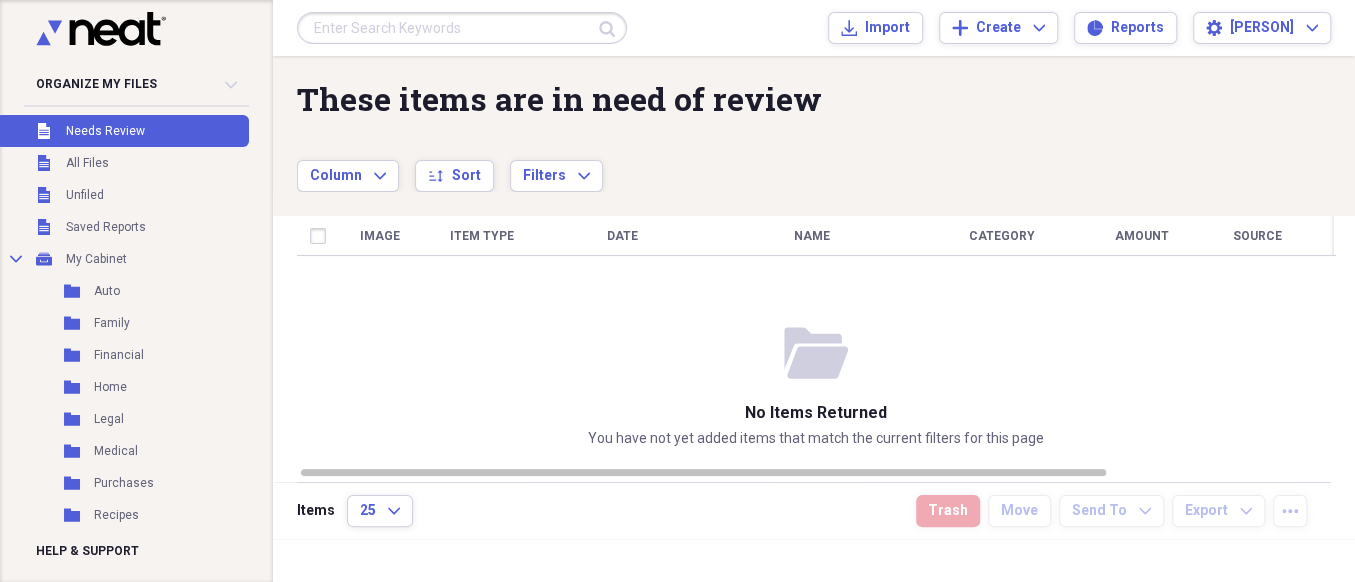 click on "Needs Review" at bounding box center (105, 131) 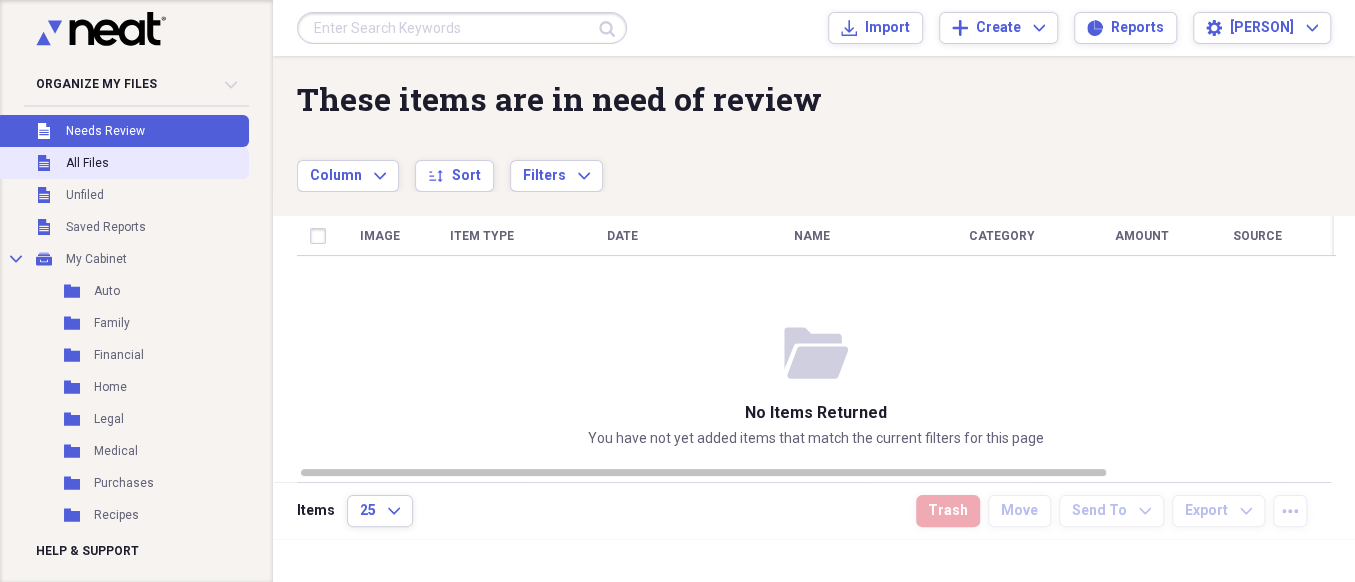 click on "All Files" at bounding box center (87, 163) 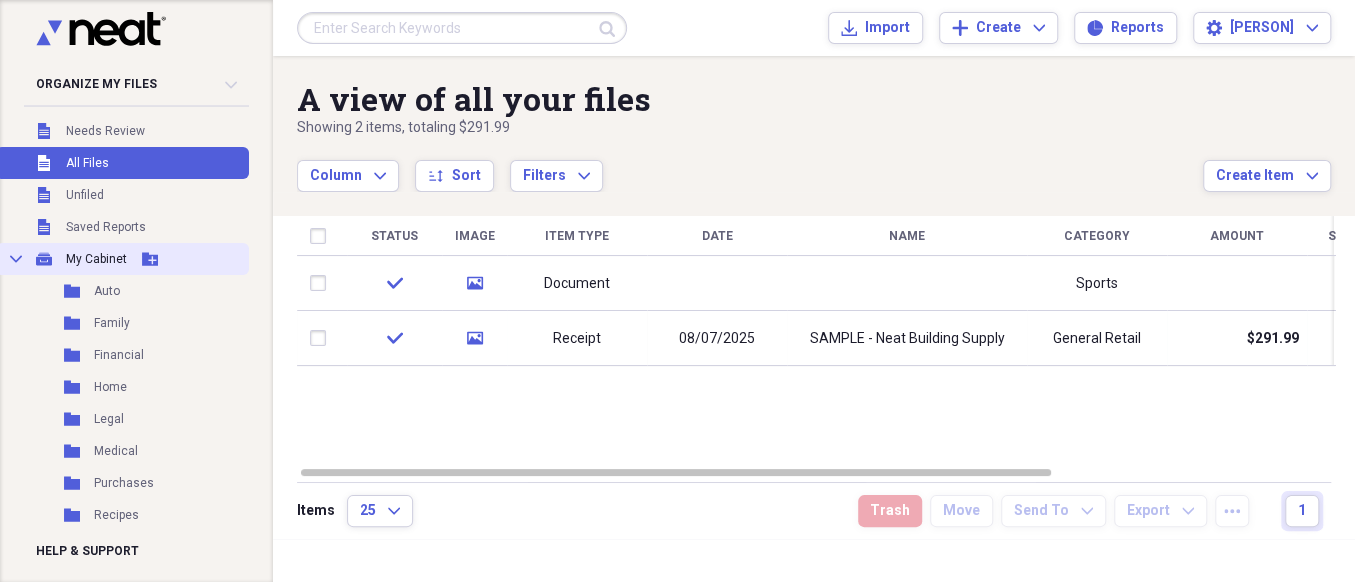click on "My Cabinet" at bounding box center (96, 259) 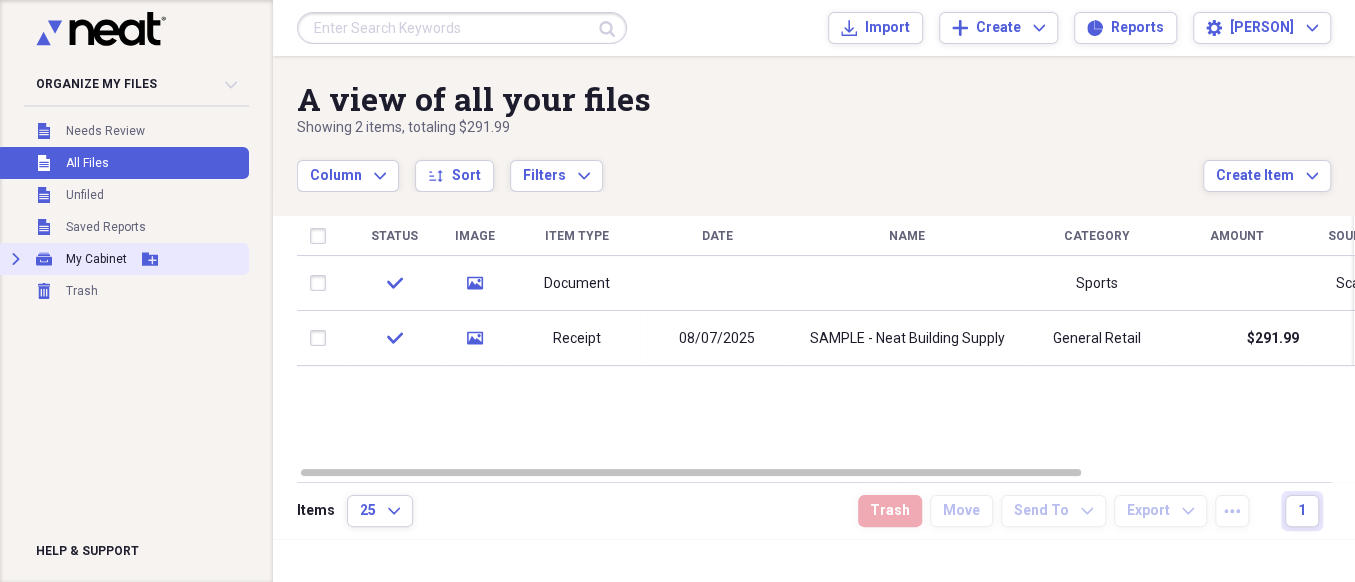 click on "Expand My Cabinet My Cabinet Add Folder" at bounding box center [122, 259] 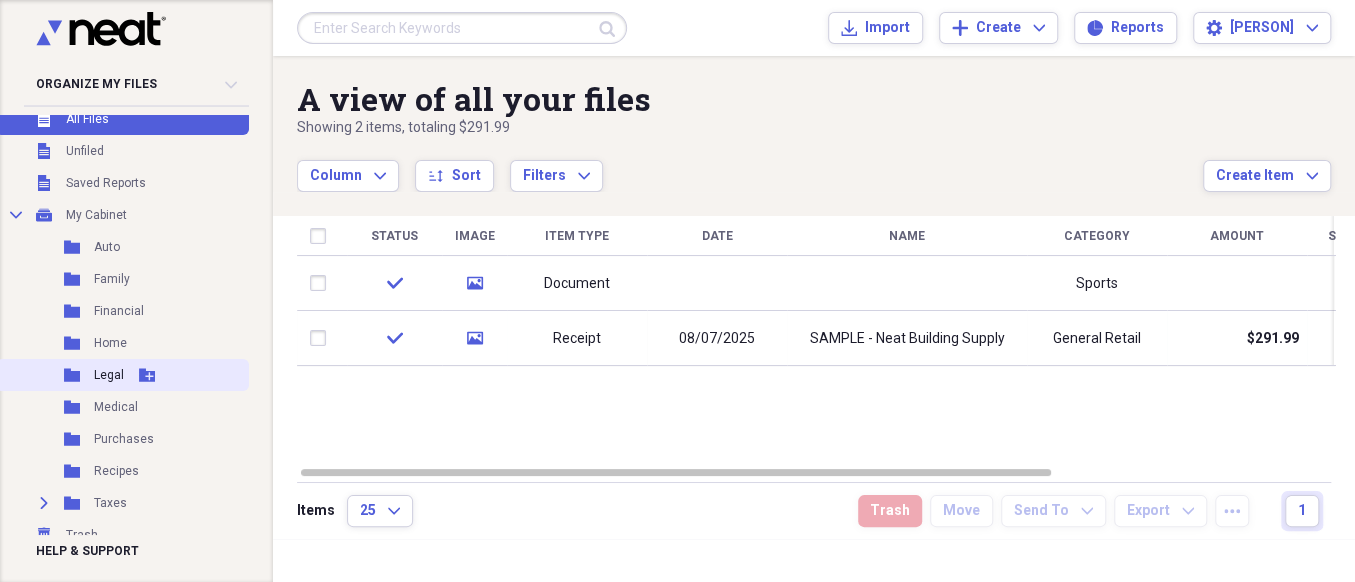 scroll, scrollTop: 79, scrollLeft: 0, axis: vertical 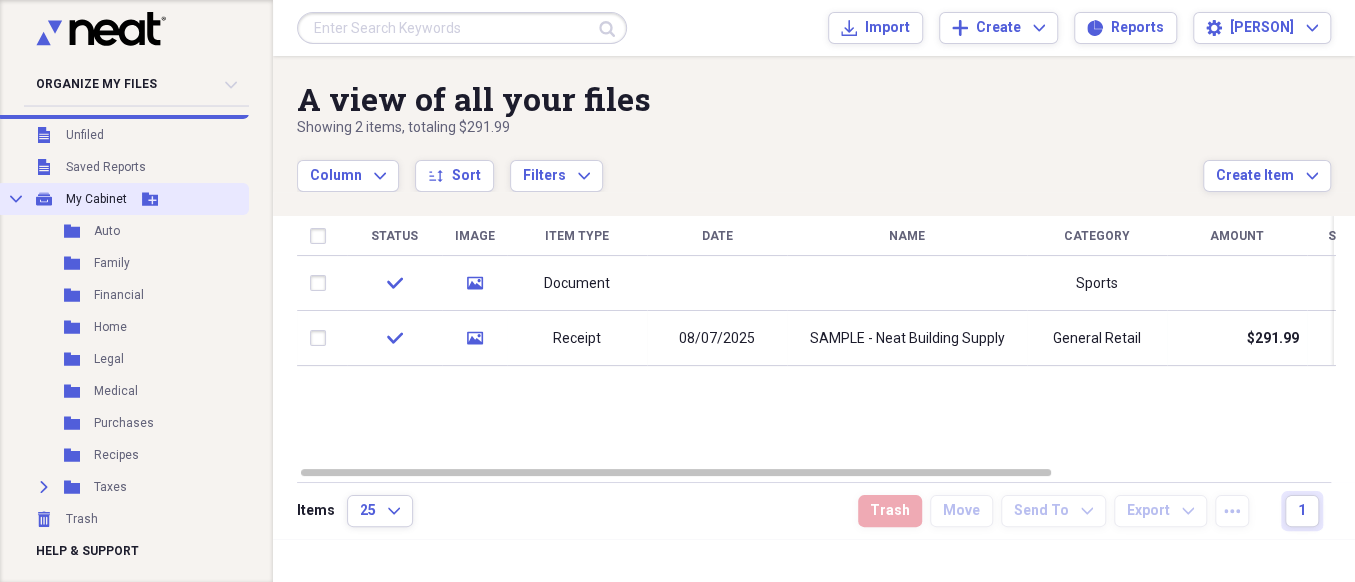 click on "Add Folder" 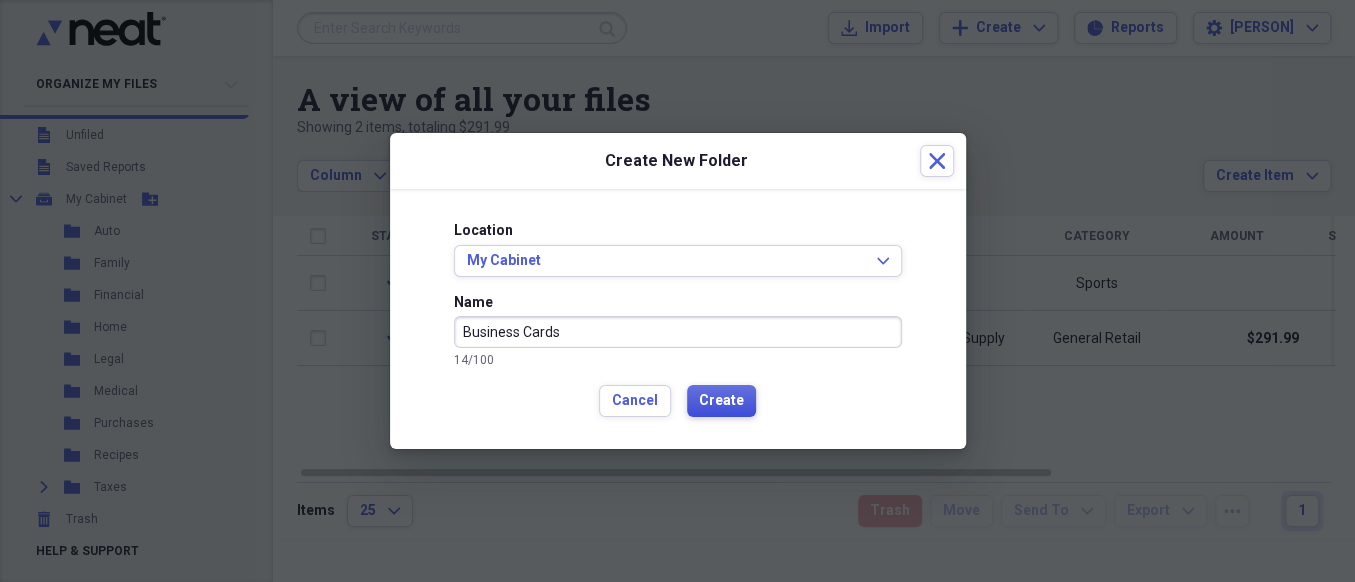 type on "Business Cards" 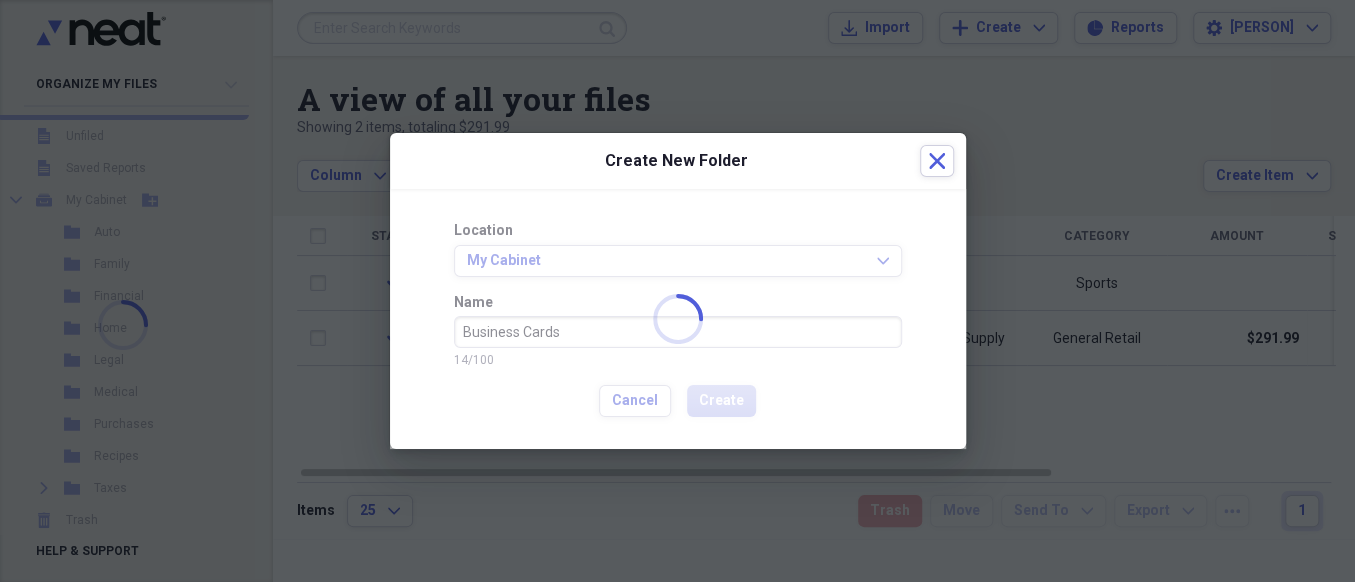 scroll, scrollTop: 79, scrollLeft: 0, axis: vertical 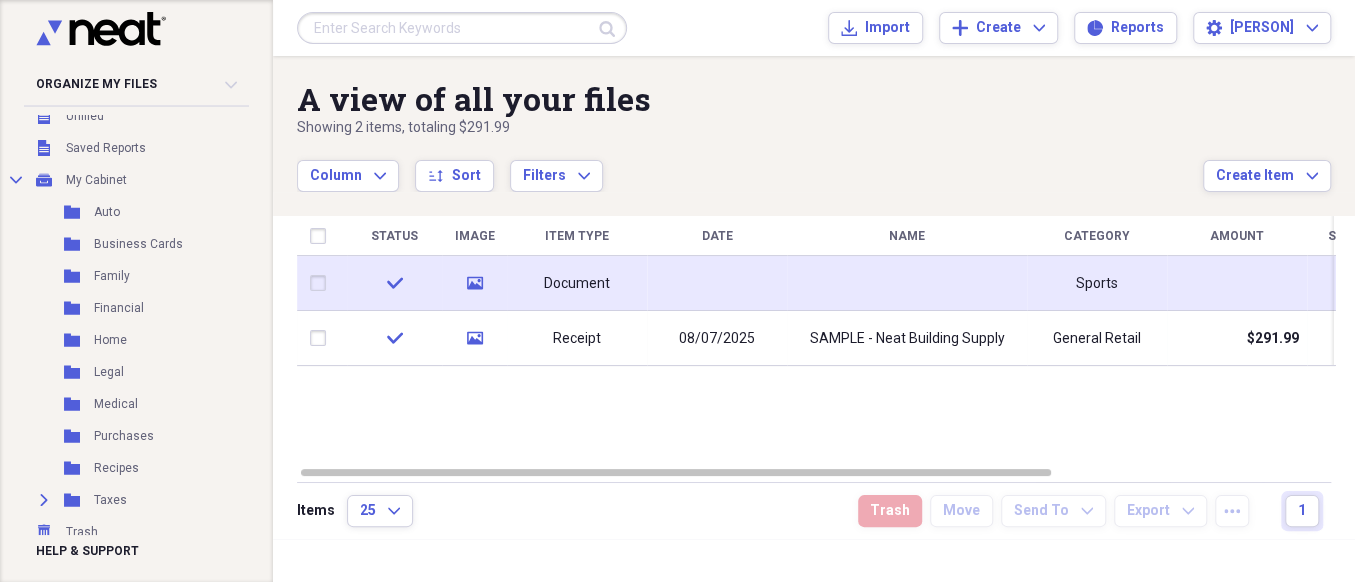 click on "Document" at bounding box center (577, 284) 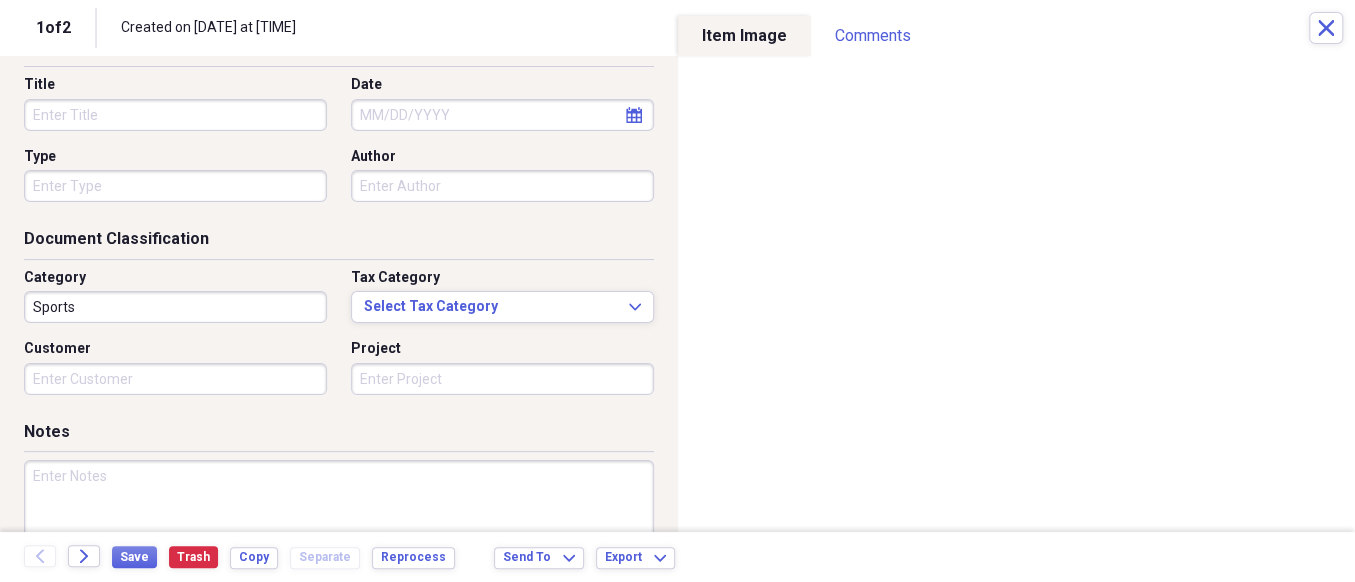 scroll, scrollTop: 258, scrollLeft: 0, axis: vertical 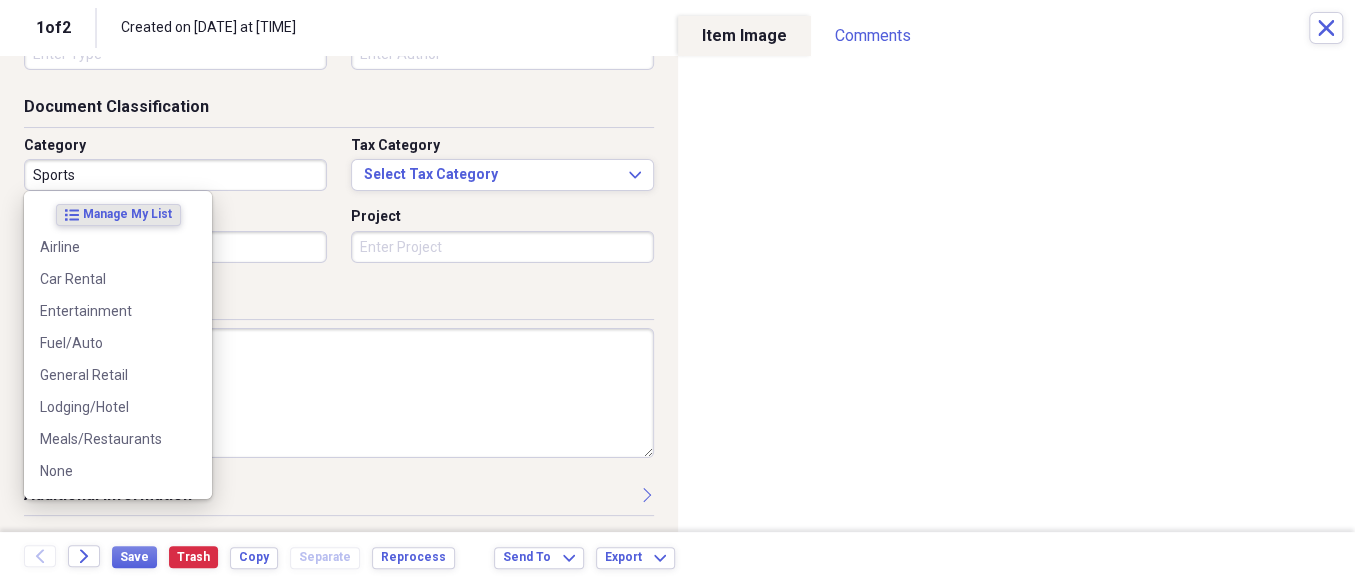 click on "Sports" at bounding box center [175, 175] 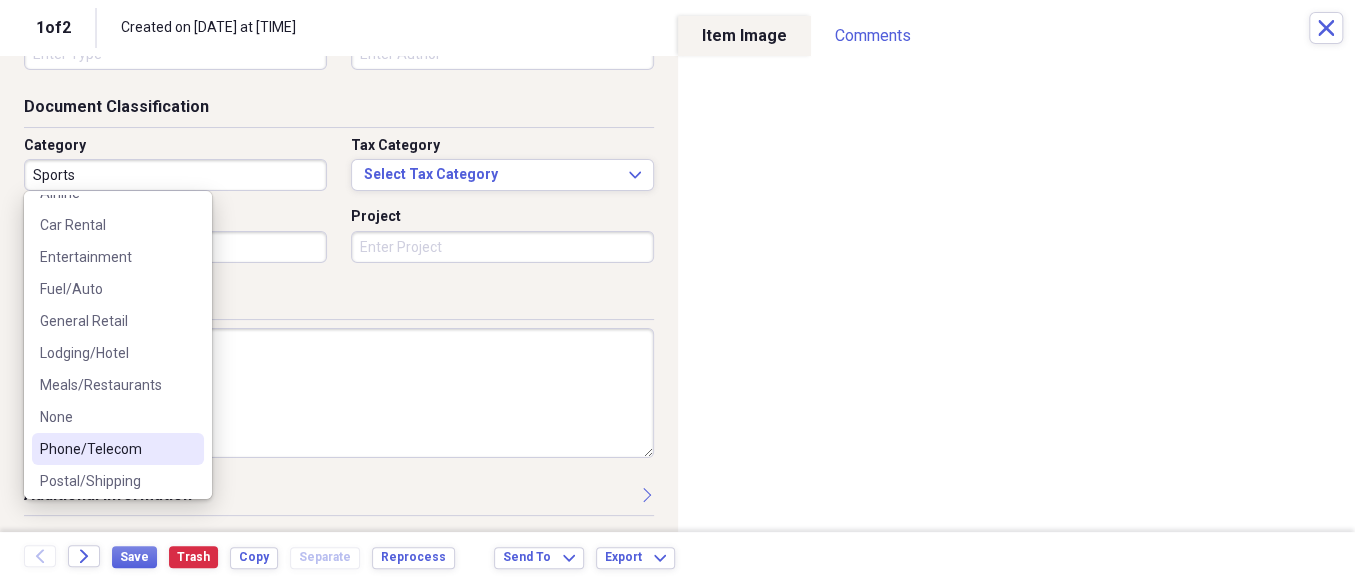 scroll, scrollTop: 0, scrollLeft: 0, axis: both 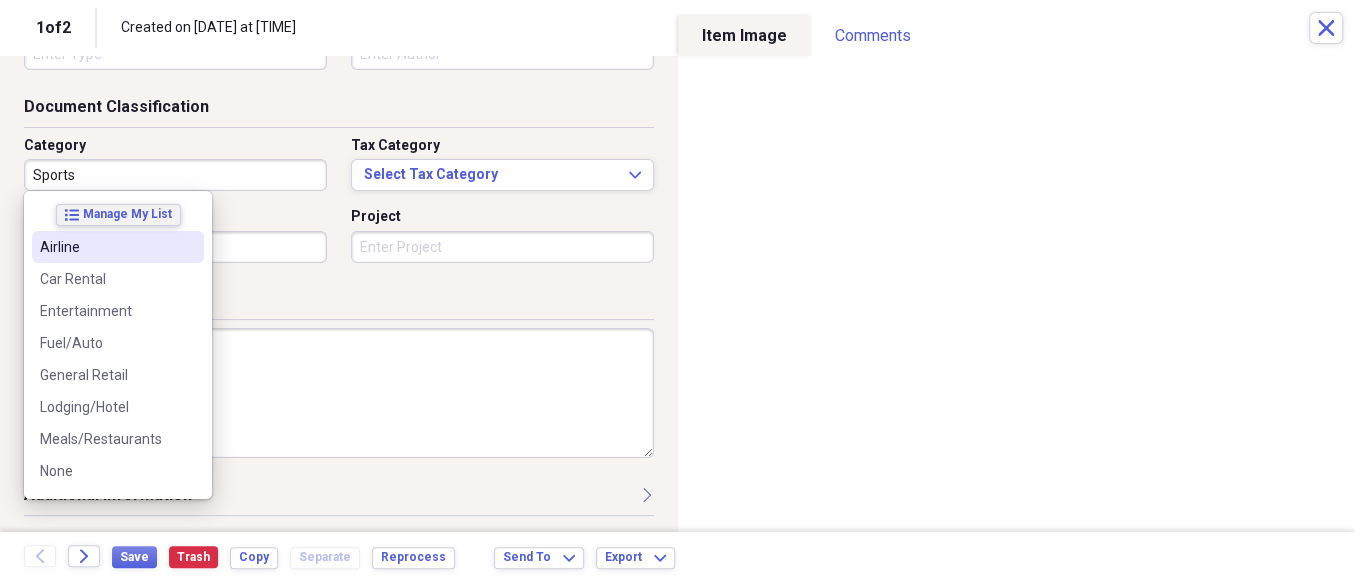 click on "Manage My List" at bounding box center (127, 214) 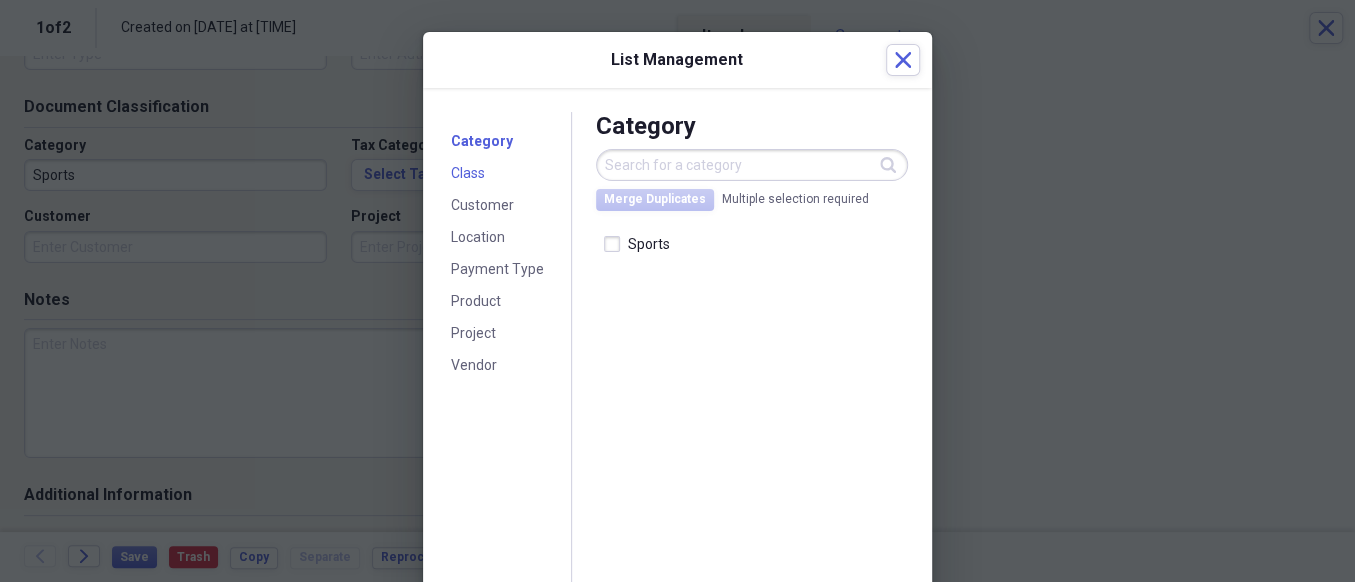 click on "Class" at bounding box center [468, 174] 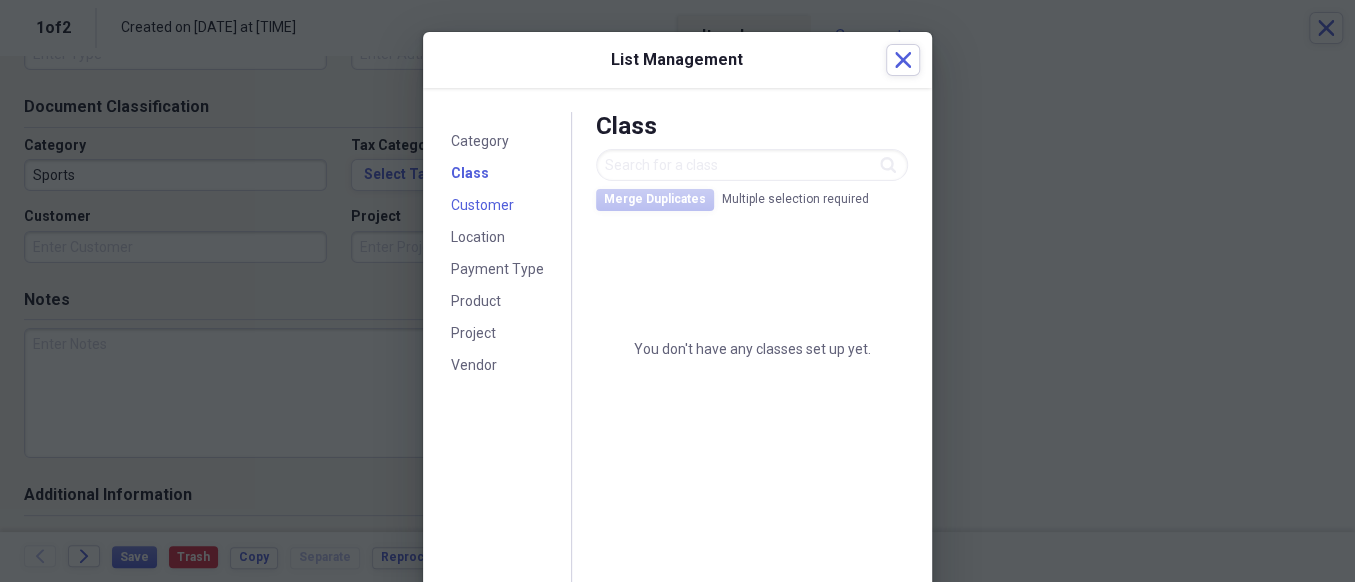 click on "Customer" at bounding box center [482, 205] 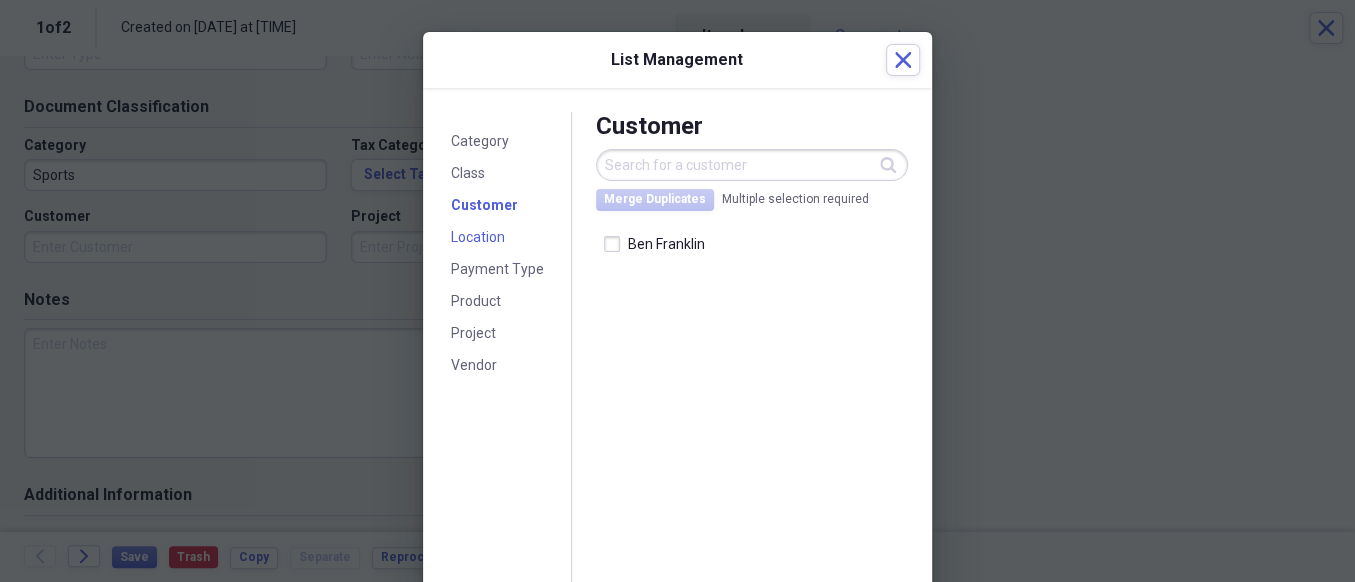 click on "Location" at bounding box center (478, 237) 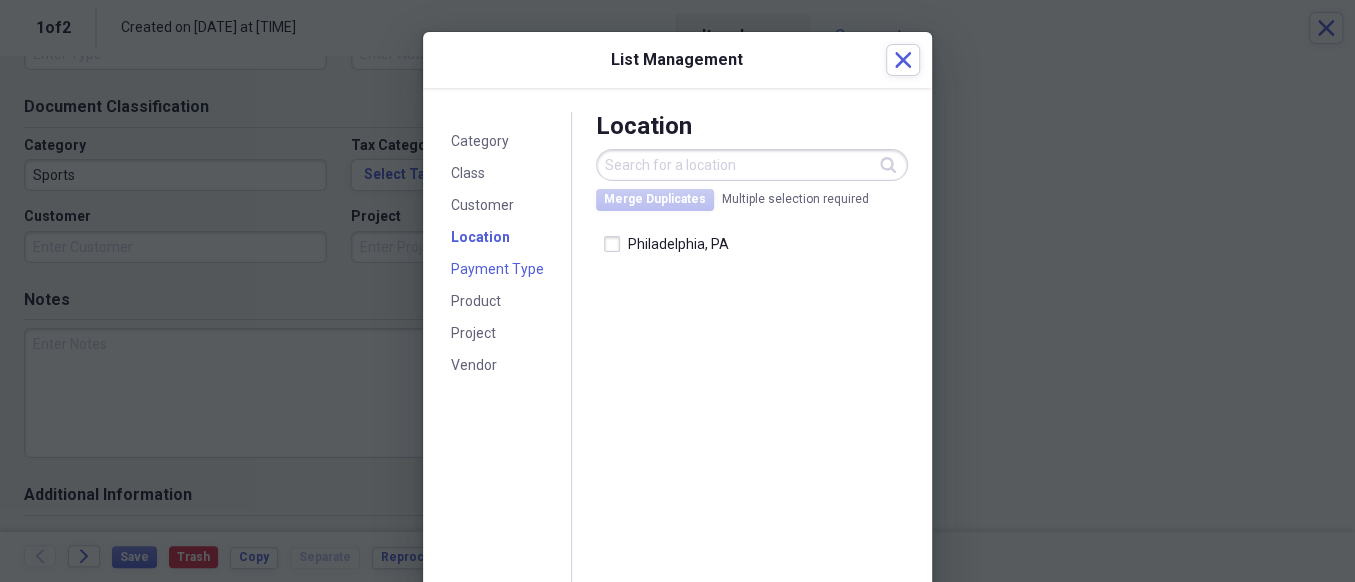 click on "Payment Type" at bounding box center (497, 269) 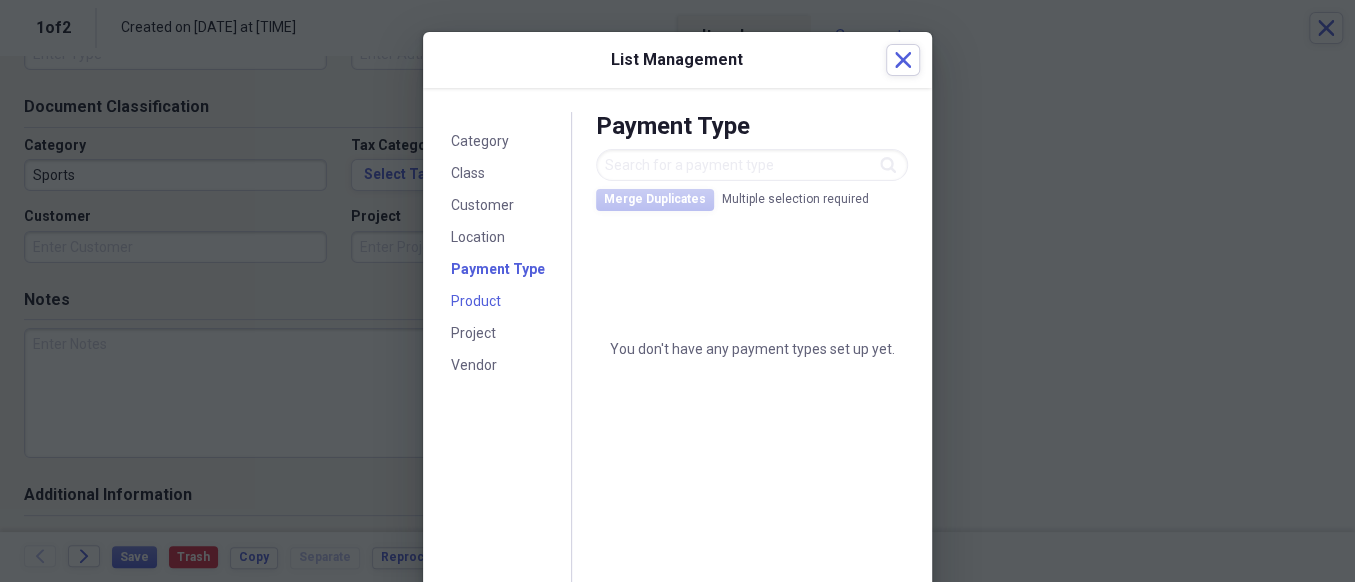 click on "Product" at bounding box center (476, 301) 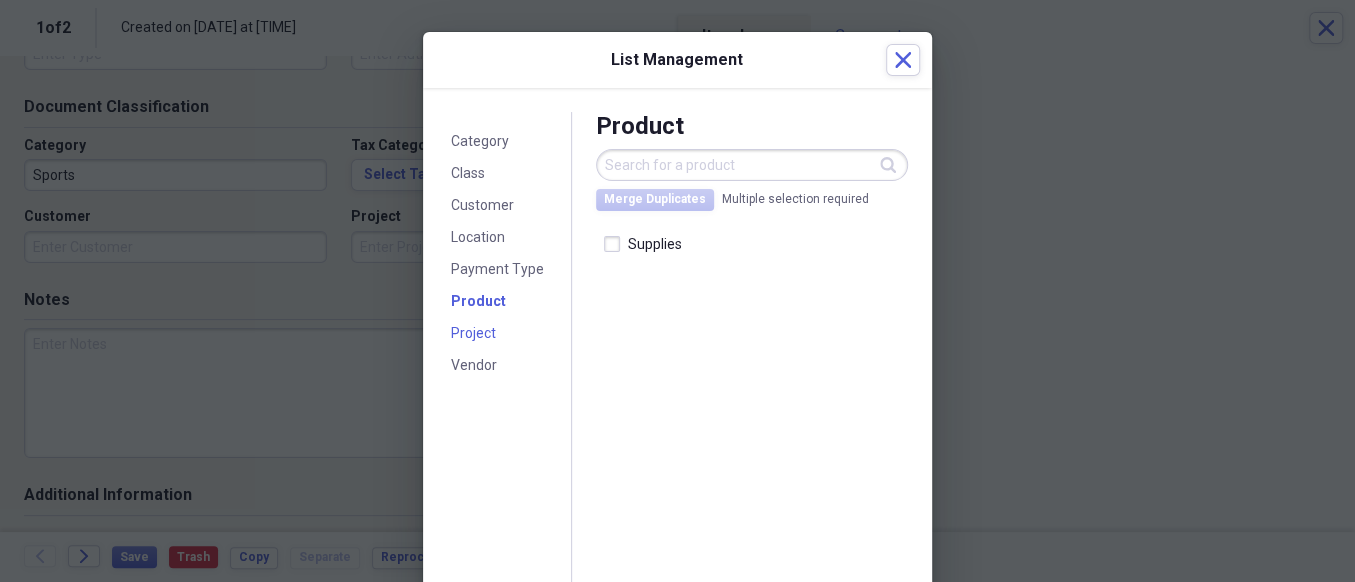click on "Project" at bounding box center (473, 333) 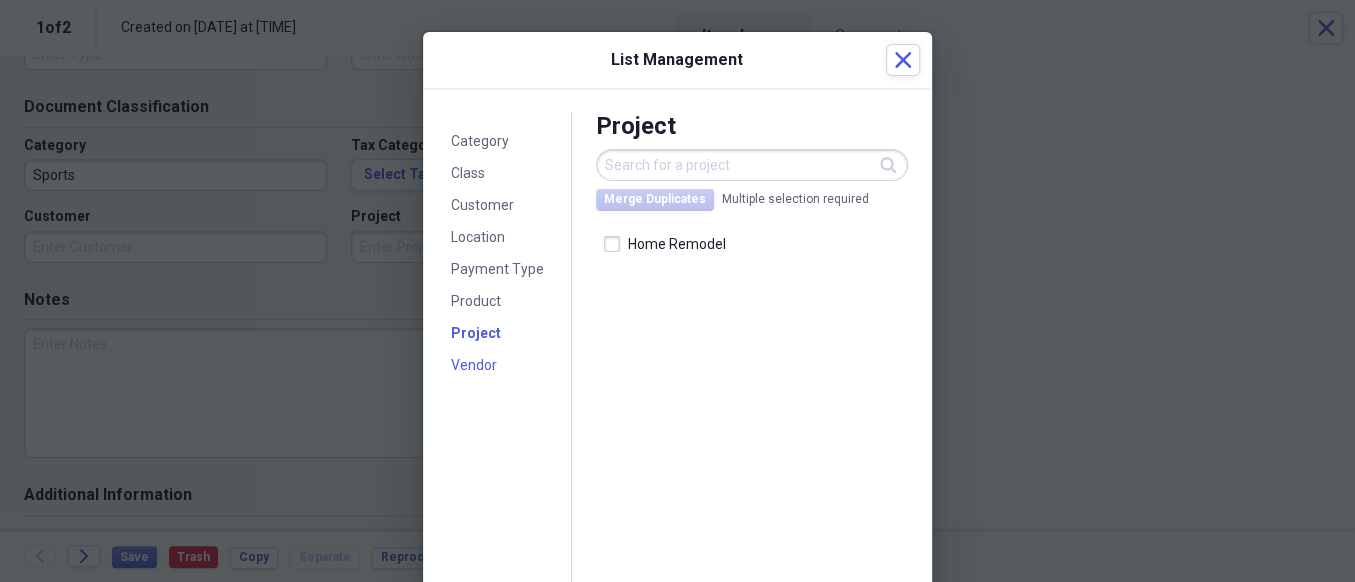 click on "Vendor" at bounding box center [474, 365] 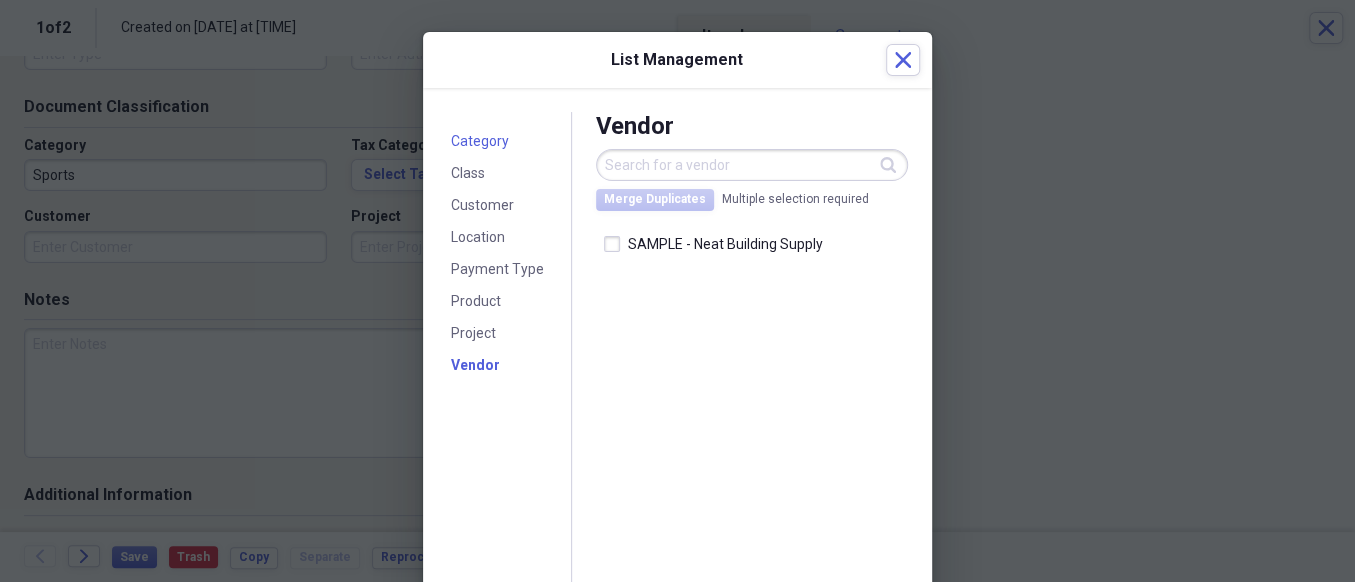 click on "Category" at bounding box center [480, 141] 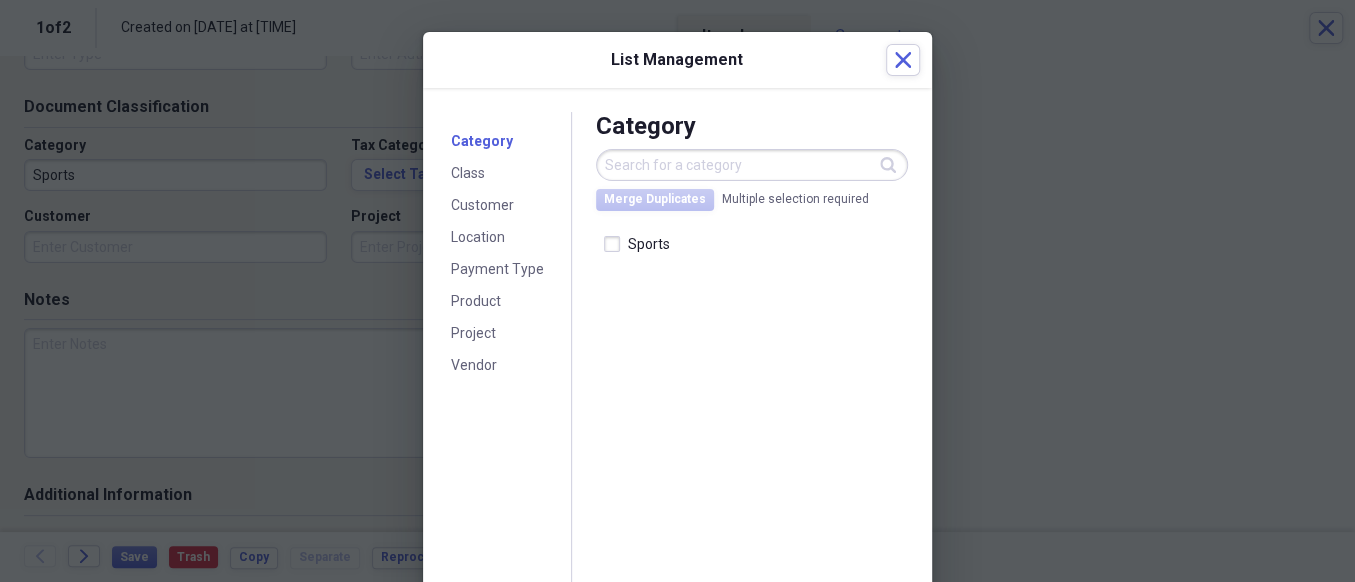 click at bounding box center (752, 165) 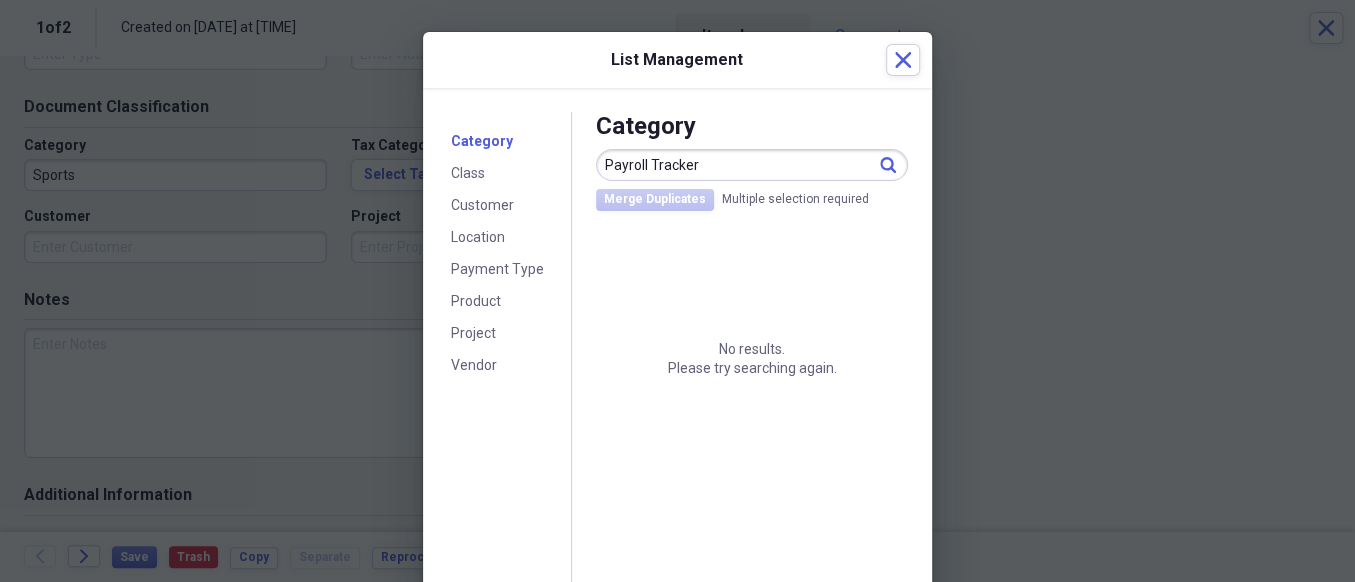 type on "Payroll Tracker" 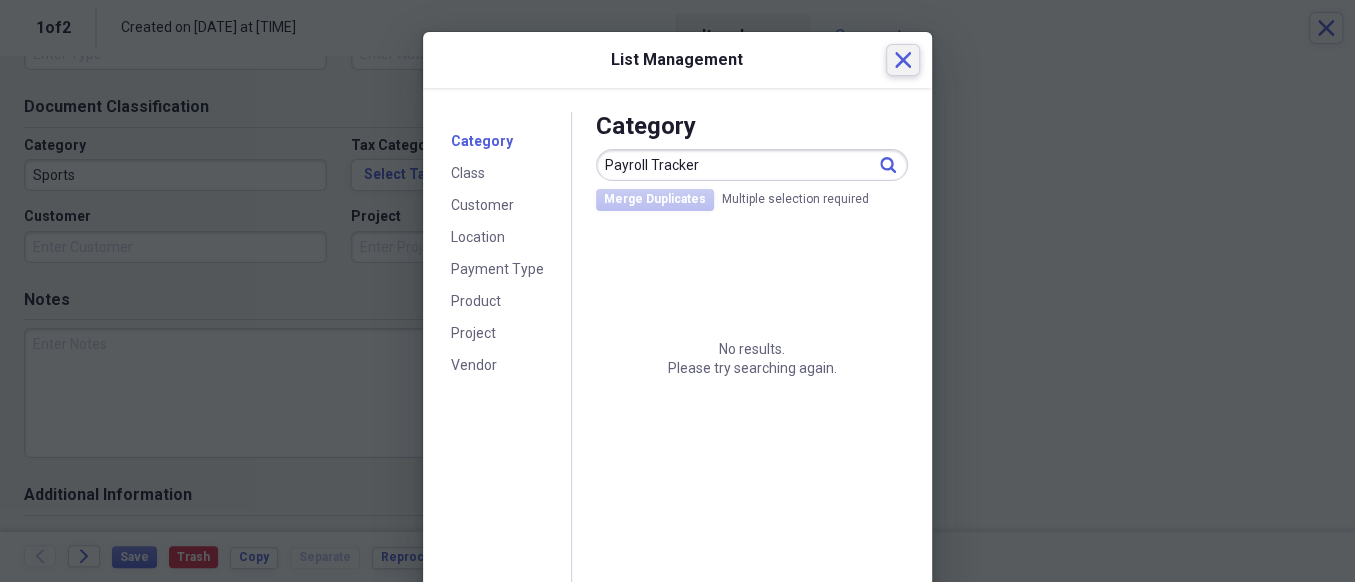click 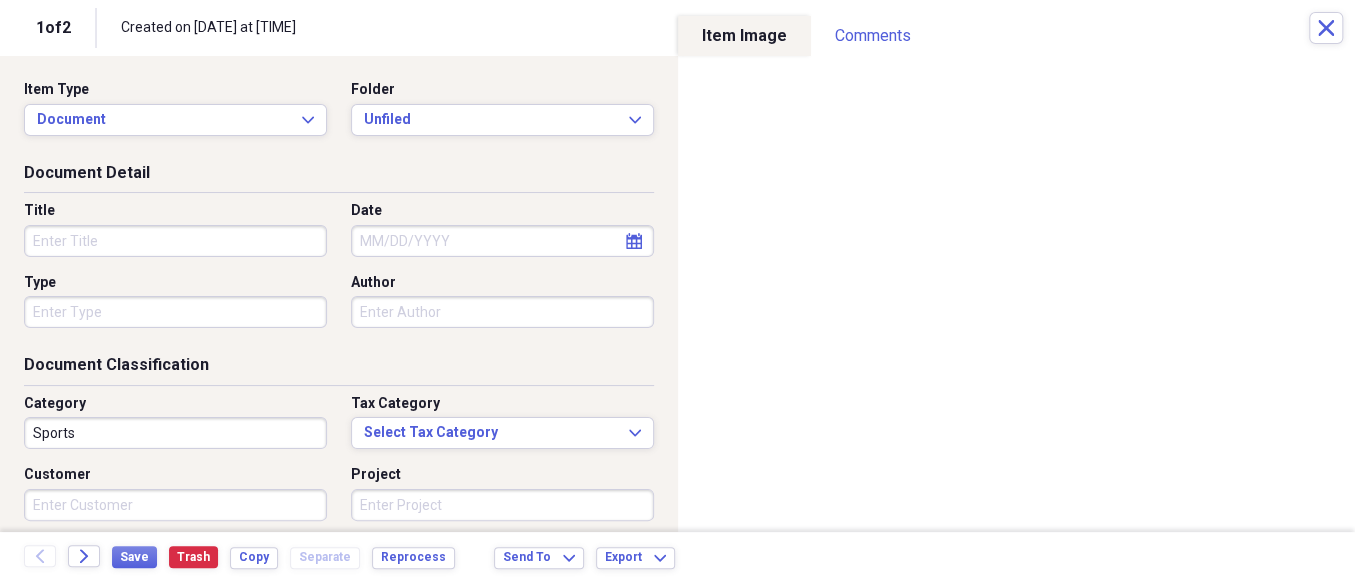 scroll, scrollTop: 133, scrollLeft: 0, axis: vertical 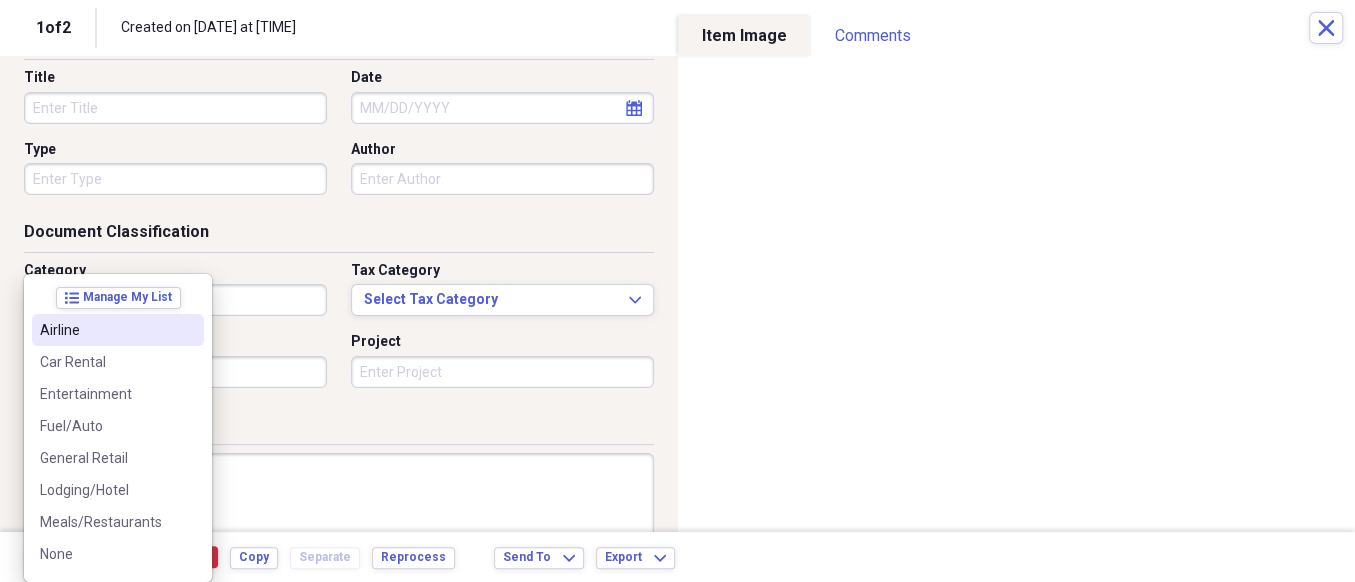 click on "Organize My Files Collapse Unfiled Needs Review Unfiled All Files Unfiled Unfiled Unfiled Saved Reports Collapse My Cabinet My Cabinet Add Folder Folder Auto Add Folder Folder Business Cards Add Folder Folder Family Add Folder Folder Financial Add Folder Folder Home Add Folder Folder Legal Add Folder Folder Medical Add Folder Folder Purchases Add Folder Folder Recipes Add Folder Expand Folder Taxes Add Folder Trash Trash Help & Support Submit Import Import Add Create Expand Reports Reports Settings Betty Expand A view of all your files Showing 2 items , totaling $291.99 Column Expand sort Sort Filters  Expand Create Item Expand Status Image Item Type Date Name Category Amount Source Date Added chevron-down Folder check media Document Sports Scan 08/07/2025 8:08 pm Unfiled check media Receipt 08/07/2025 SAMPLE - Neat Building Supply General Retail $291.99 08/07/2025 7:11 pm Unfiled Items 25 Expand Trash Move Send To Expand Export Expand more 1 Save 1  of  2 Created on 08/07/2025 at 8:08 pm Close Item Type Date" at bounding box center (677, 291) 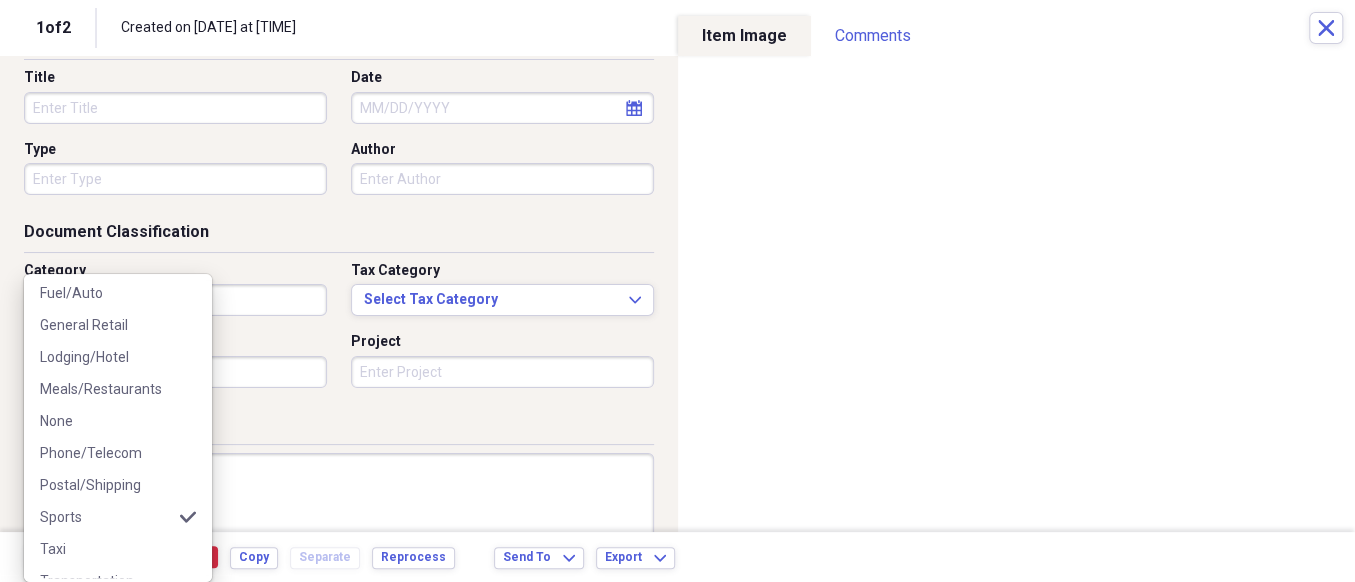 scroll, scrollTop: 187, scrollLeft: 0, axis: vertical 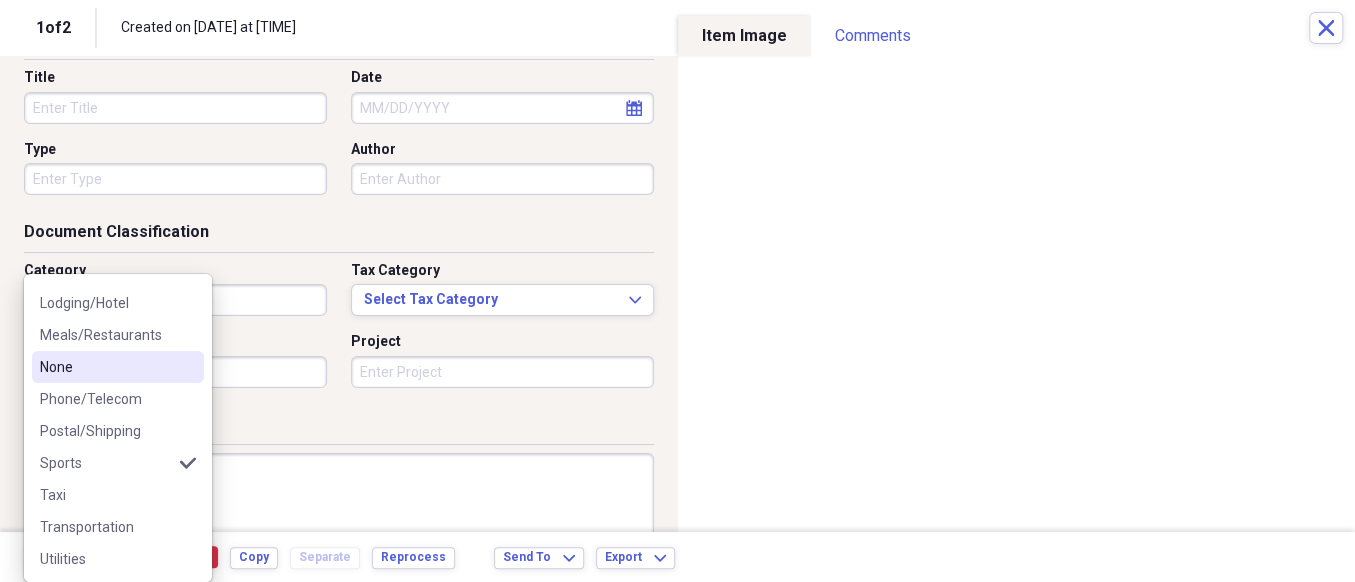 click on "None" at bounding box center (106, 367) 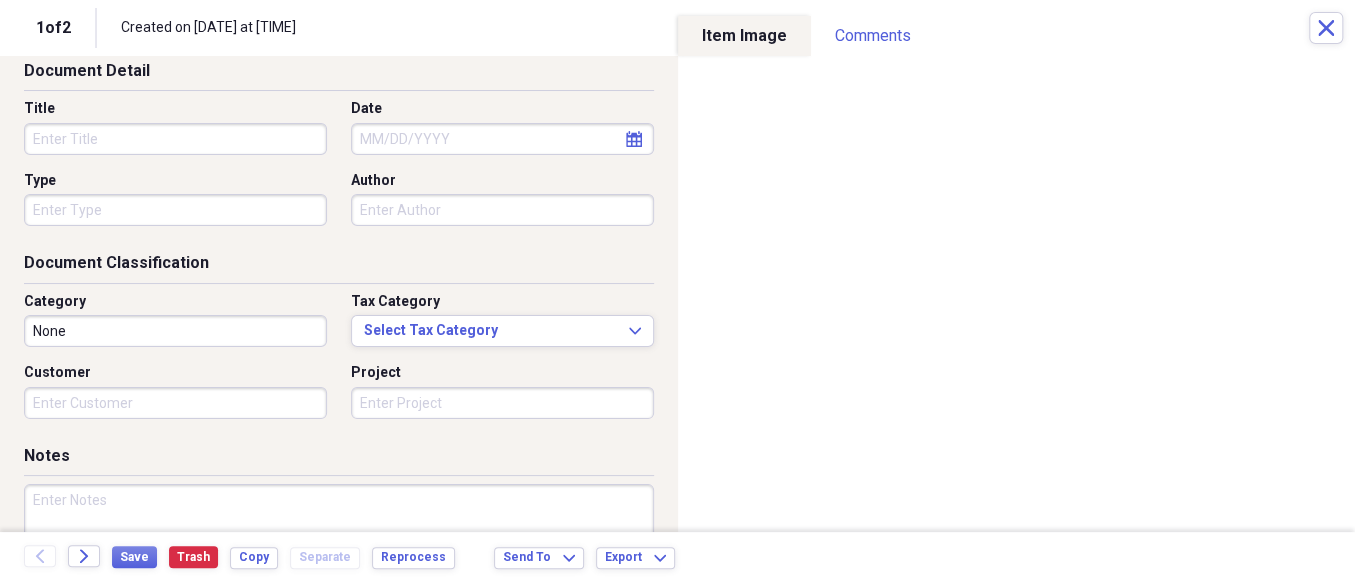 scroll, scrollTop: 0, scrollLeft: 0, axis: both 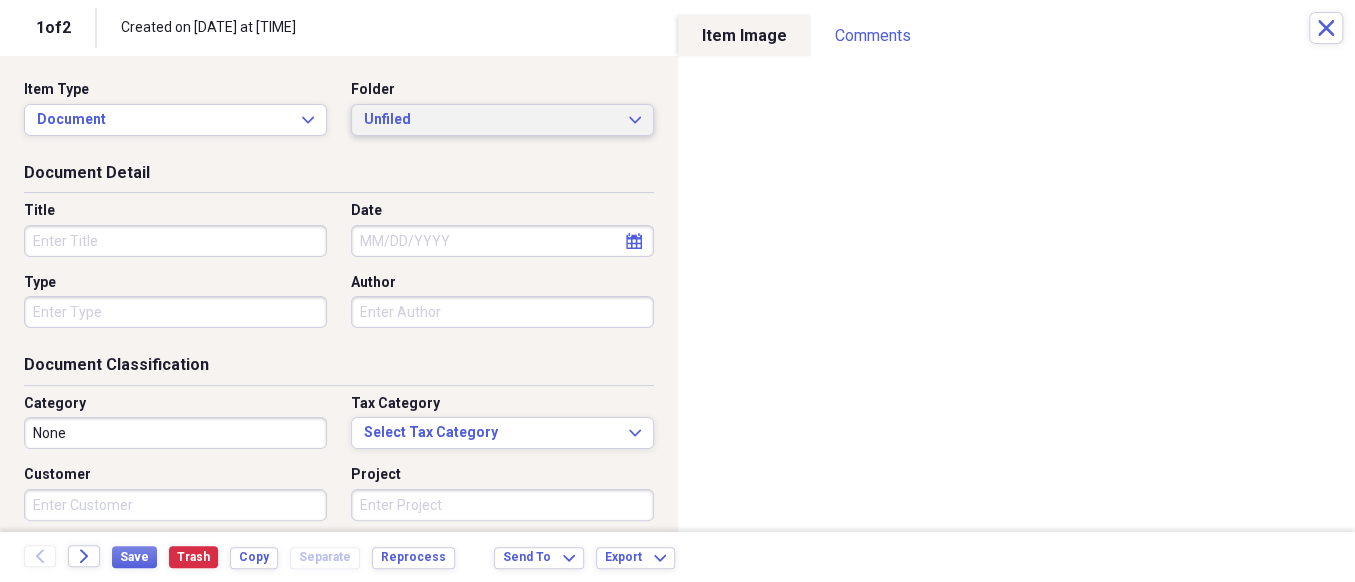 click on "Unfiled Expand" at bounding box center [502, 120] 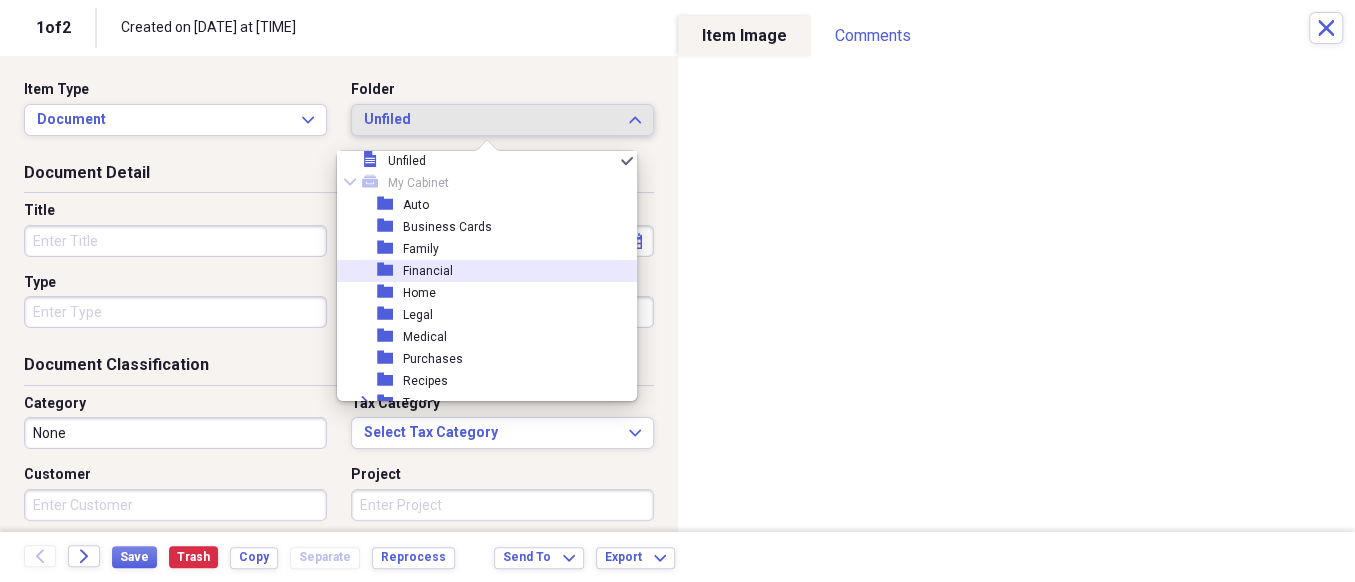 scroll, scrollTop: 0, scrollLeft: 0, axis: both 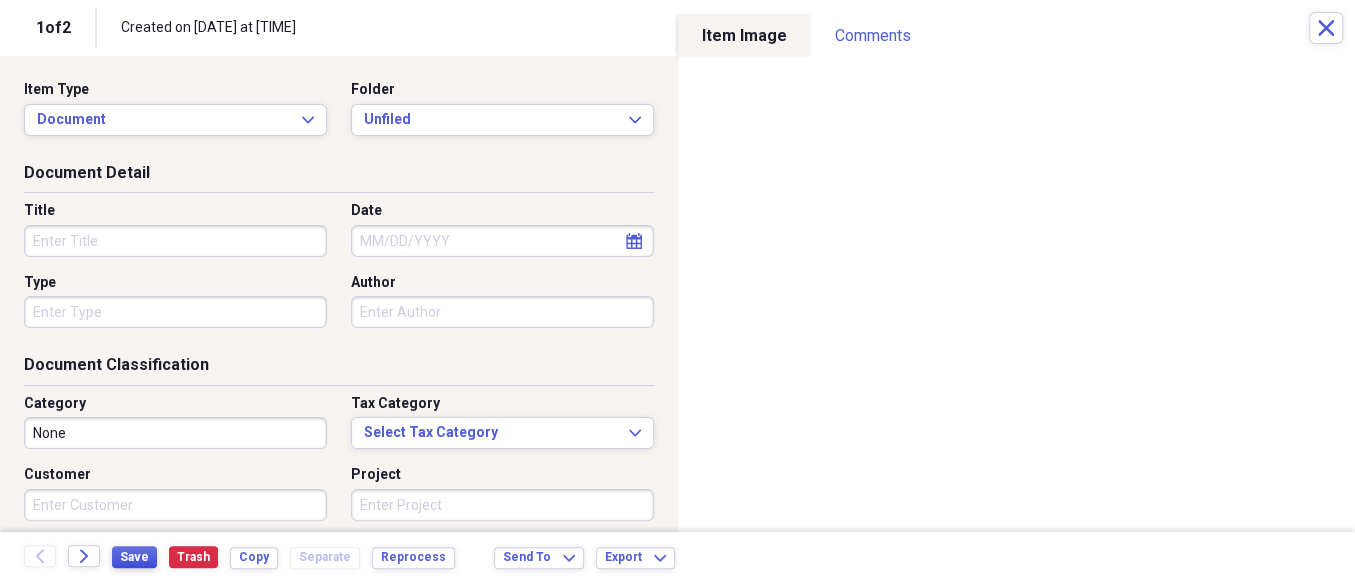 click on "Save" at bounding box center [134, 557] 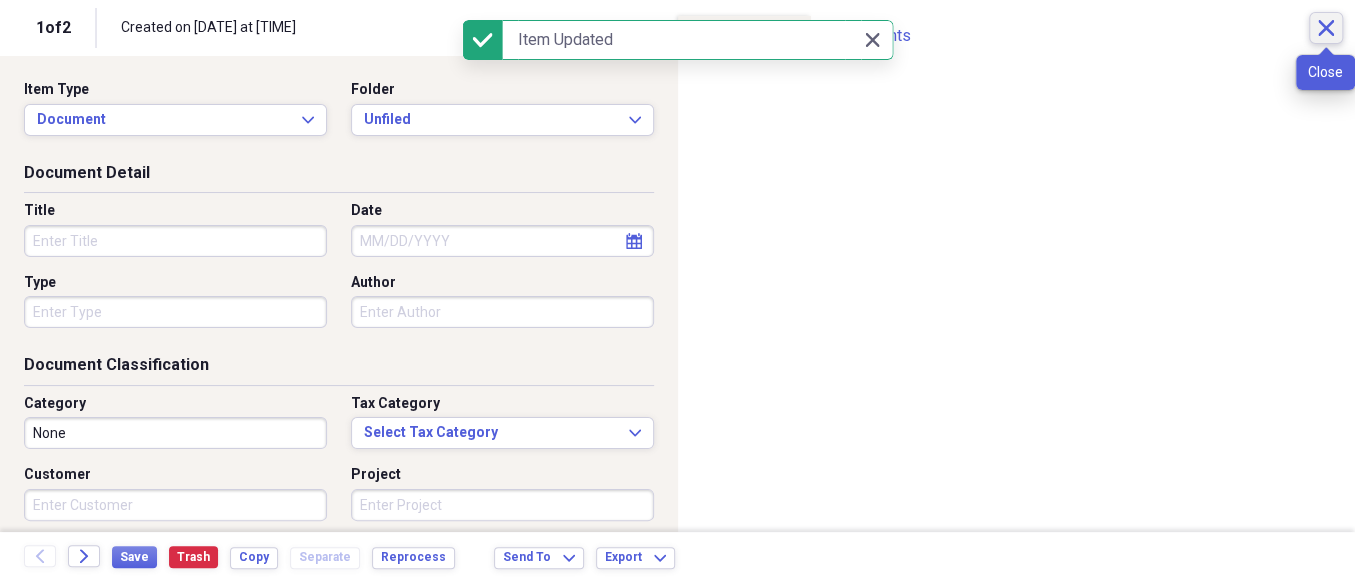 click 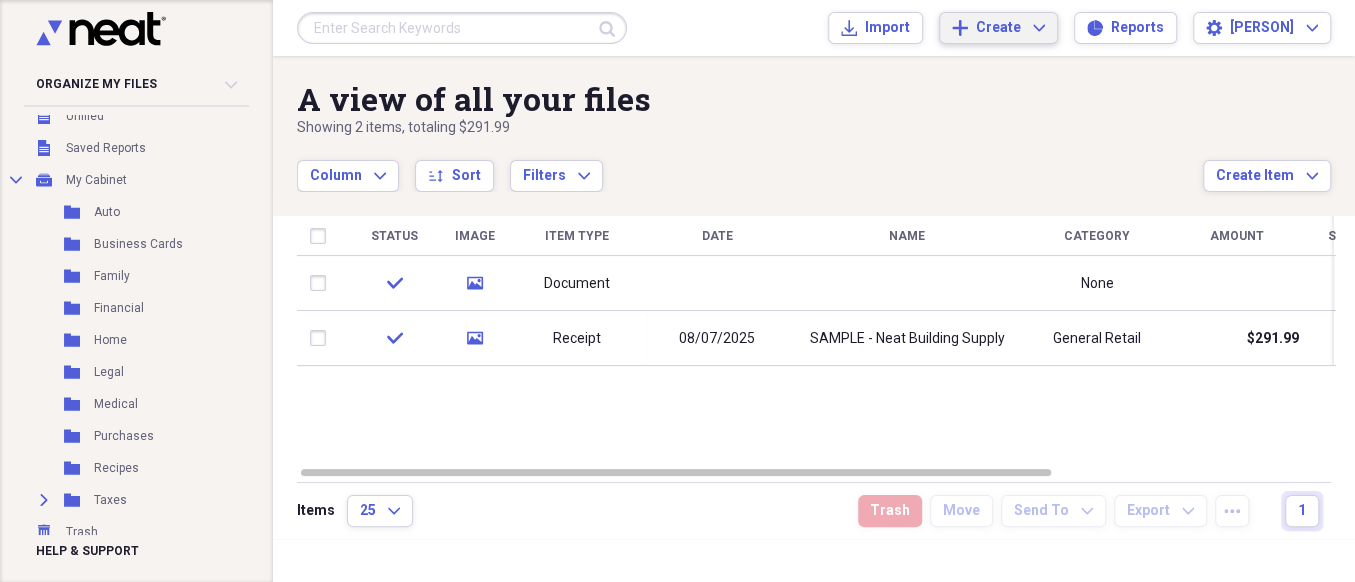 click on "Expand" 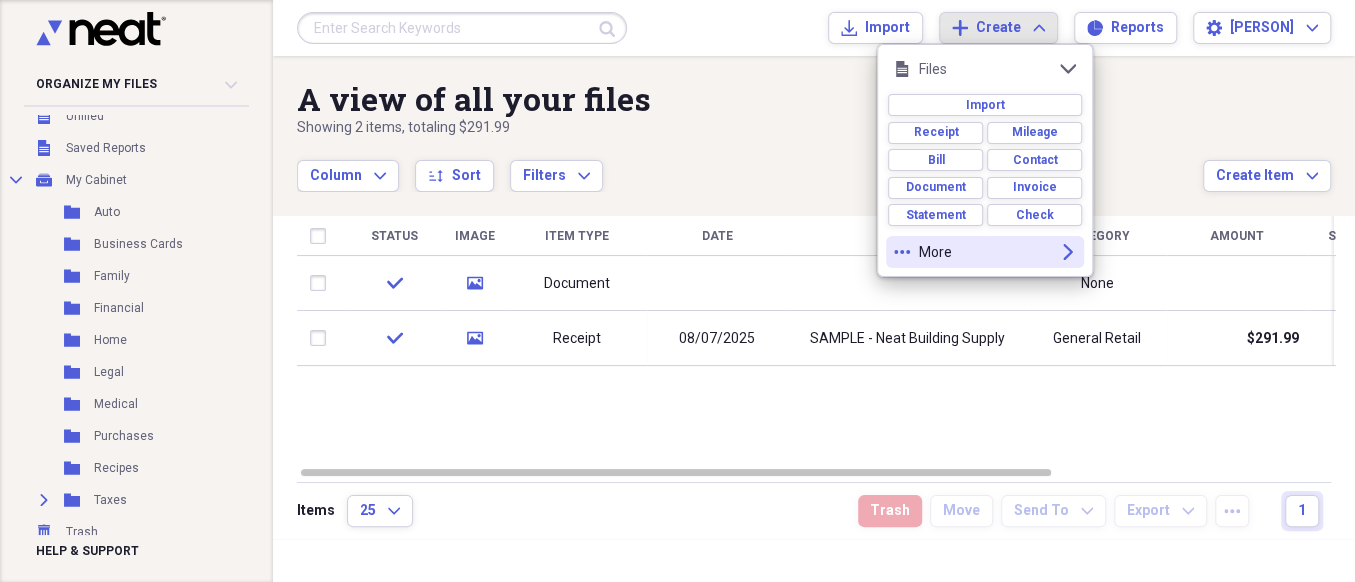 click on "More" at bounding box center (985, 252) 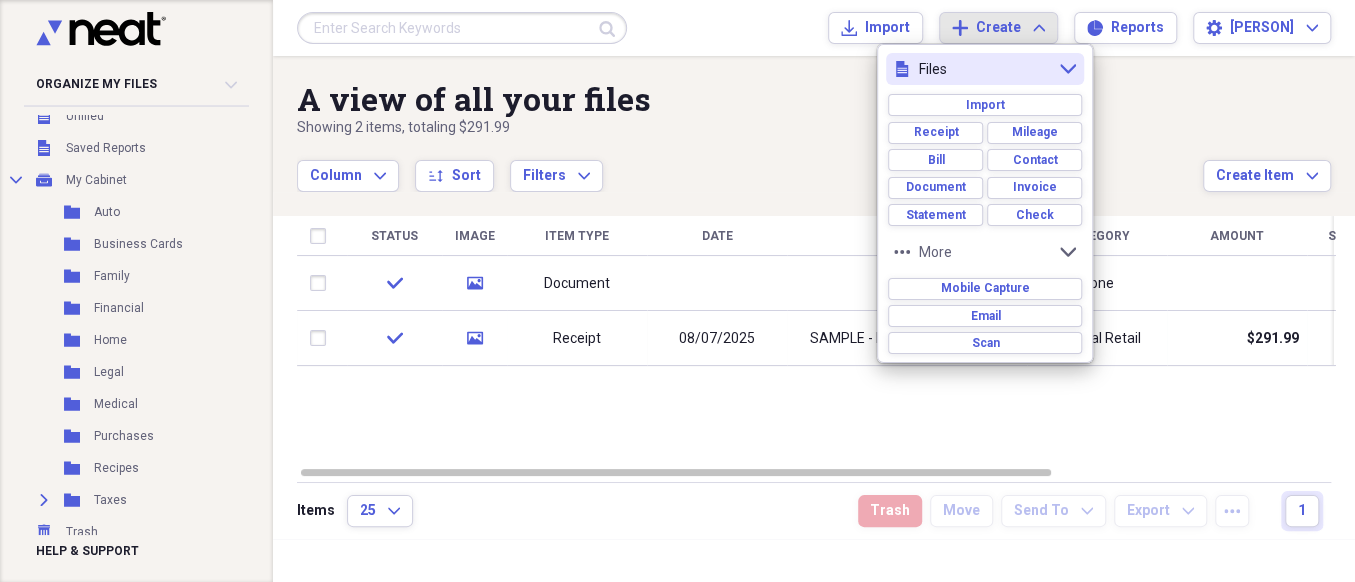 click 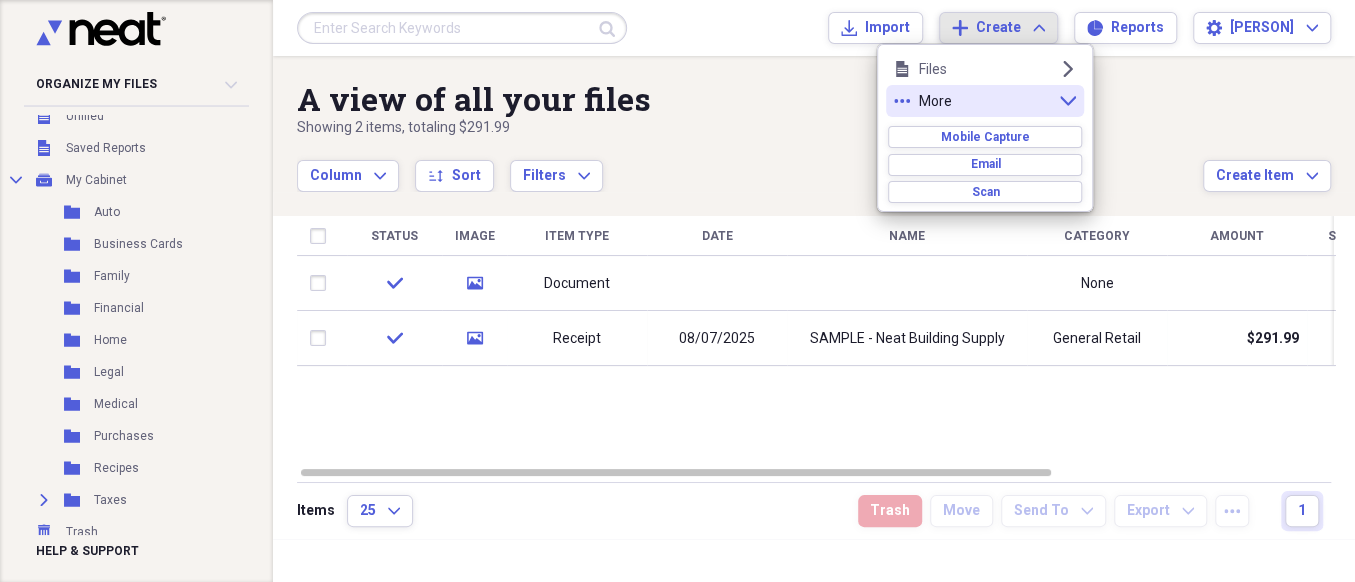 click on "A view of all your files" at bounding box center [750, 99] 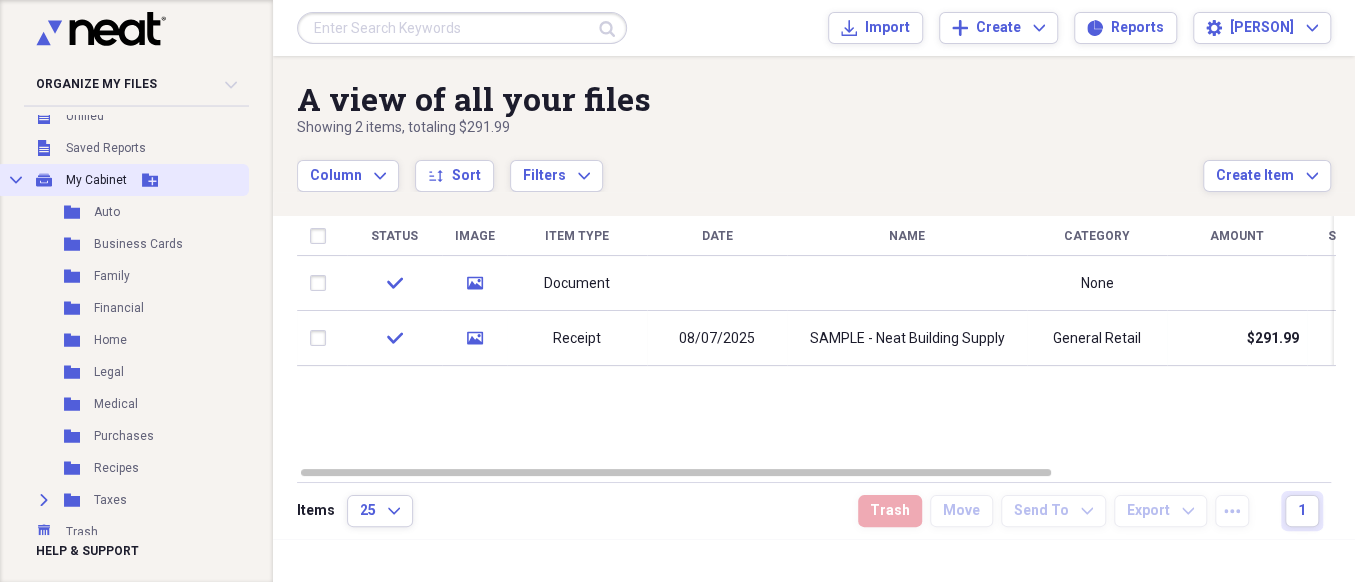 click 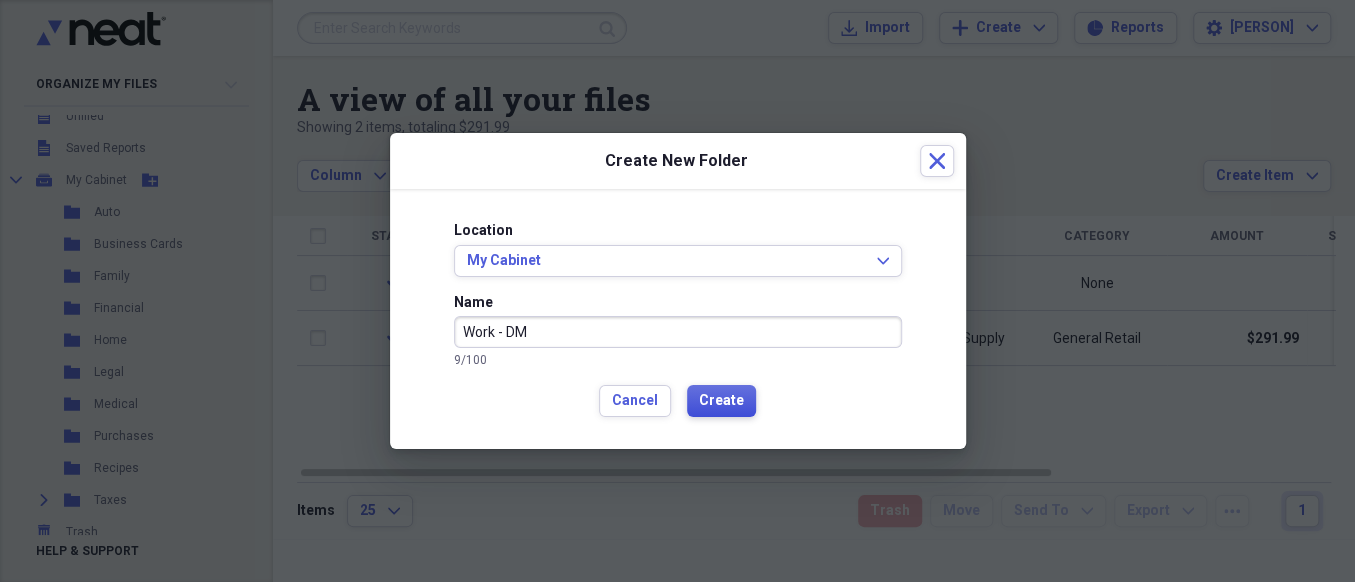 type on "Work - DM" 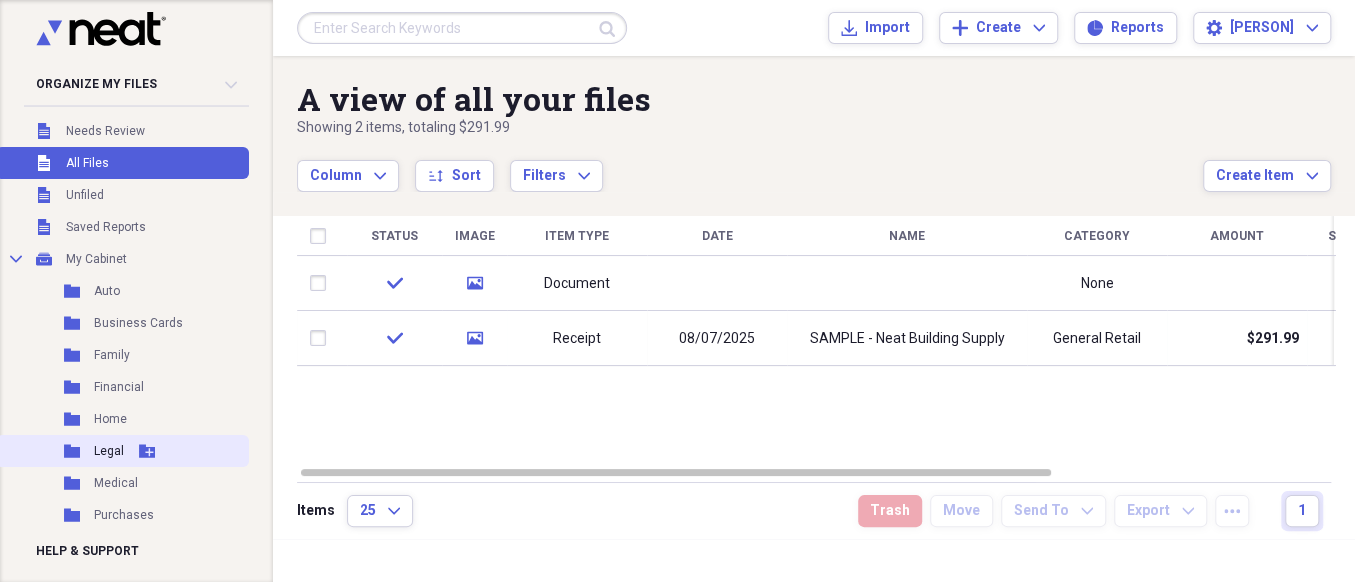 scroll, scrollTop: 0, scrollLeft: 0, axis: both 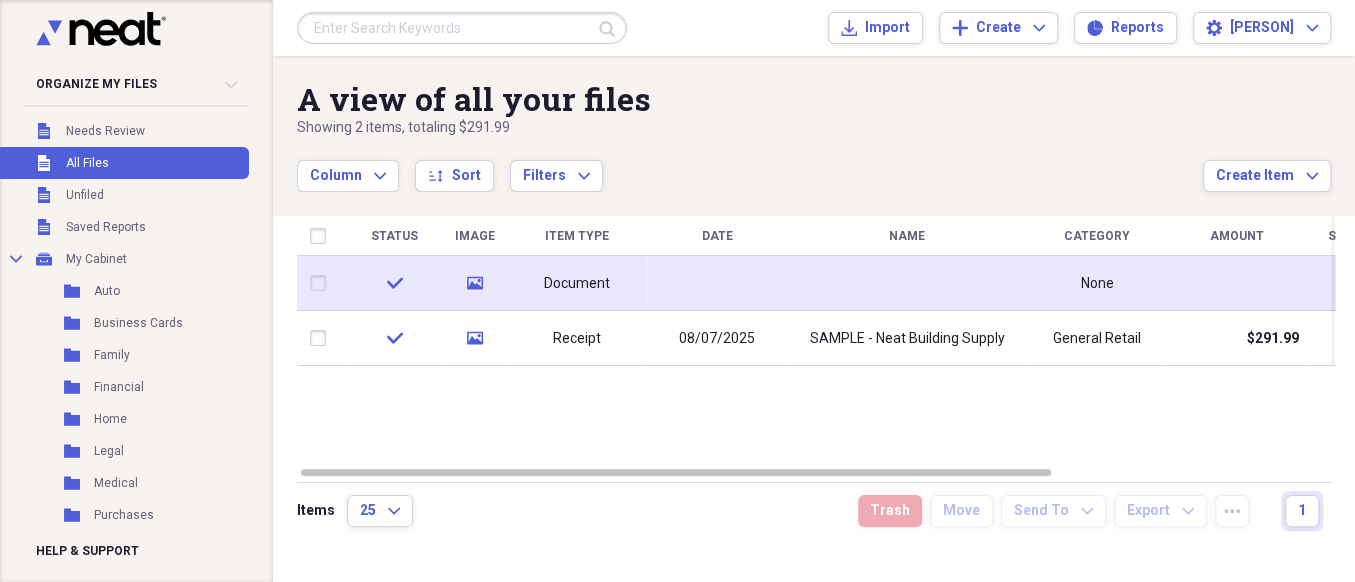 click at bounding box center [322, 283] 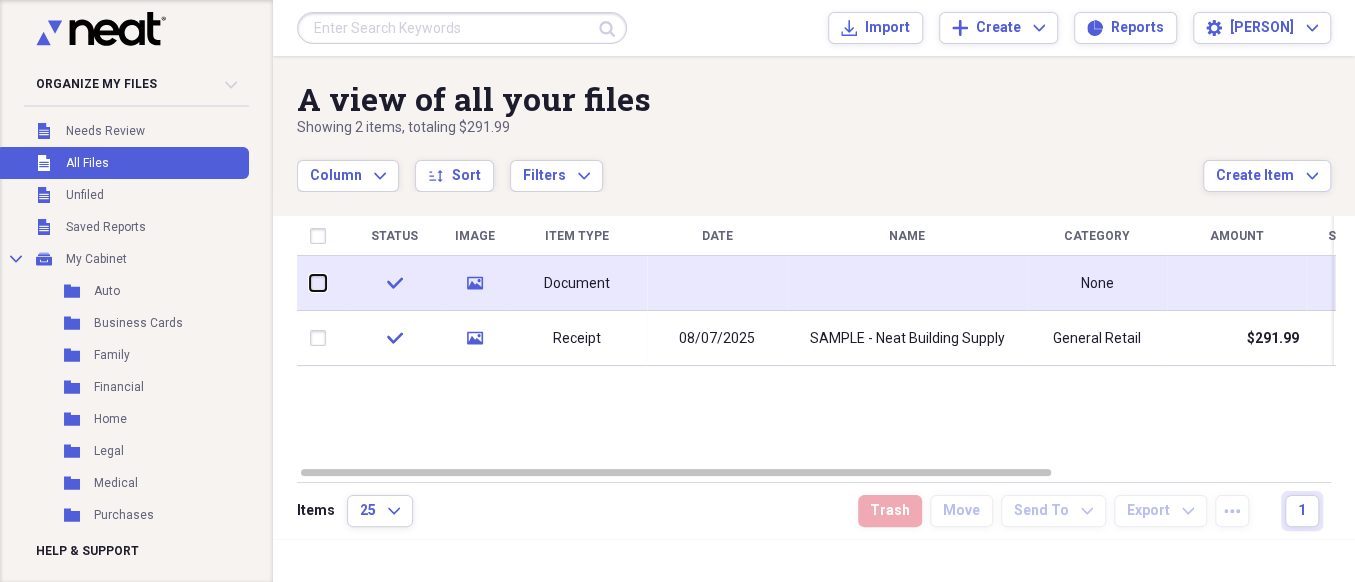 click at bounding box center (310, 283) 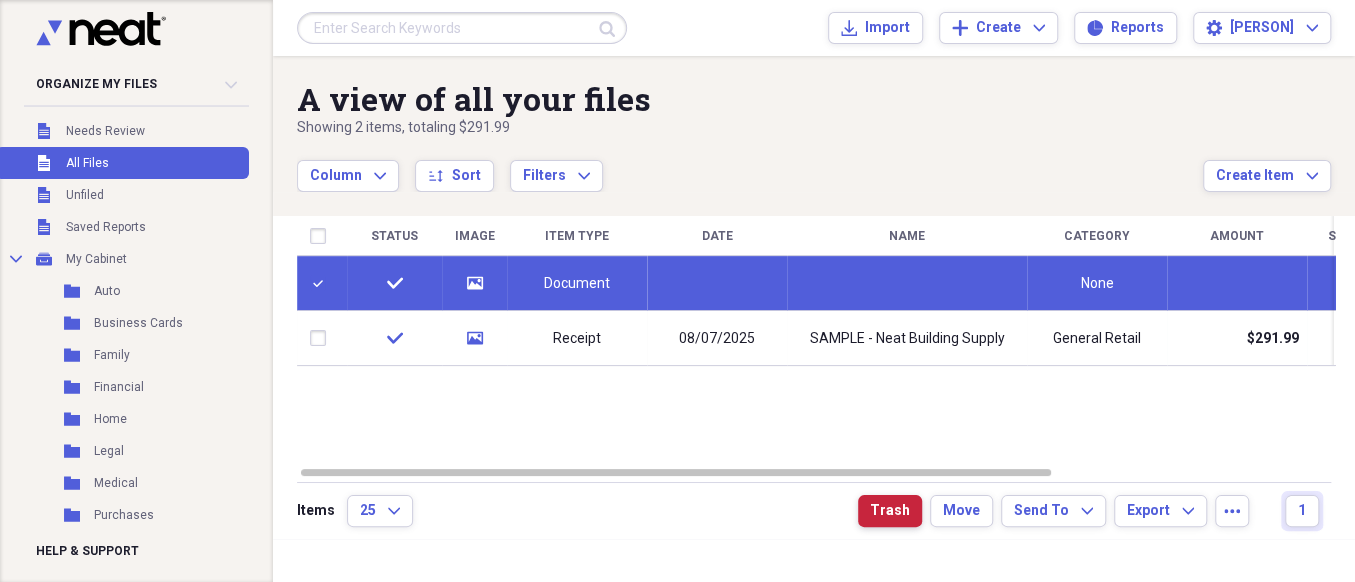 click on "Trash" at bounding box center [890, 511] 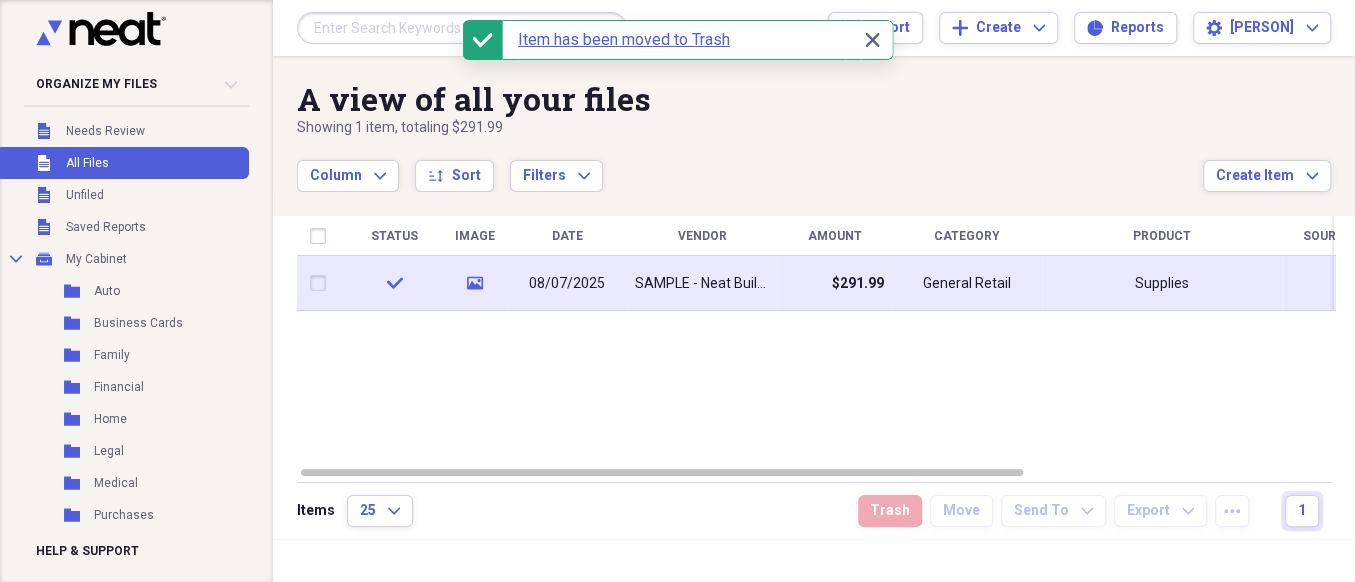 click at bounding box center [322, 283] 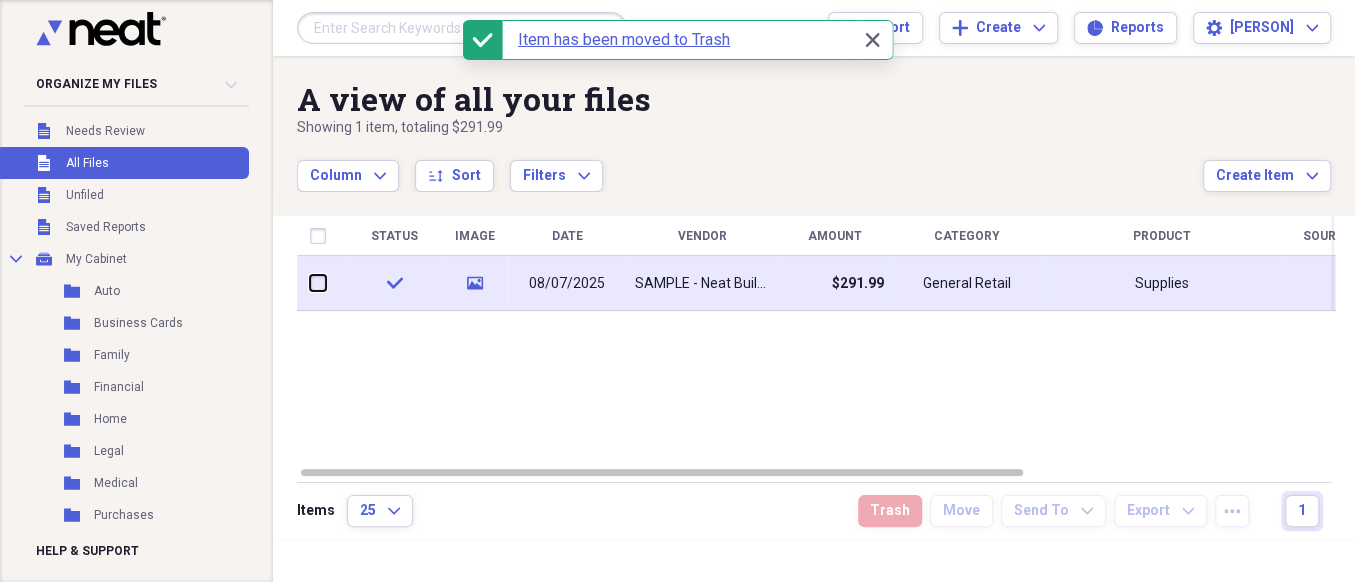 click at bounding box center (310, 283) 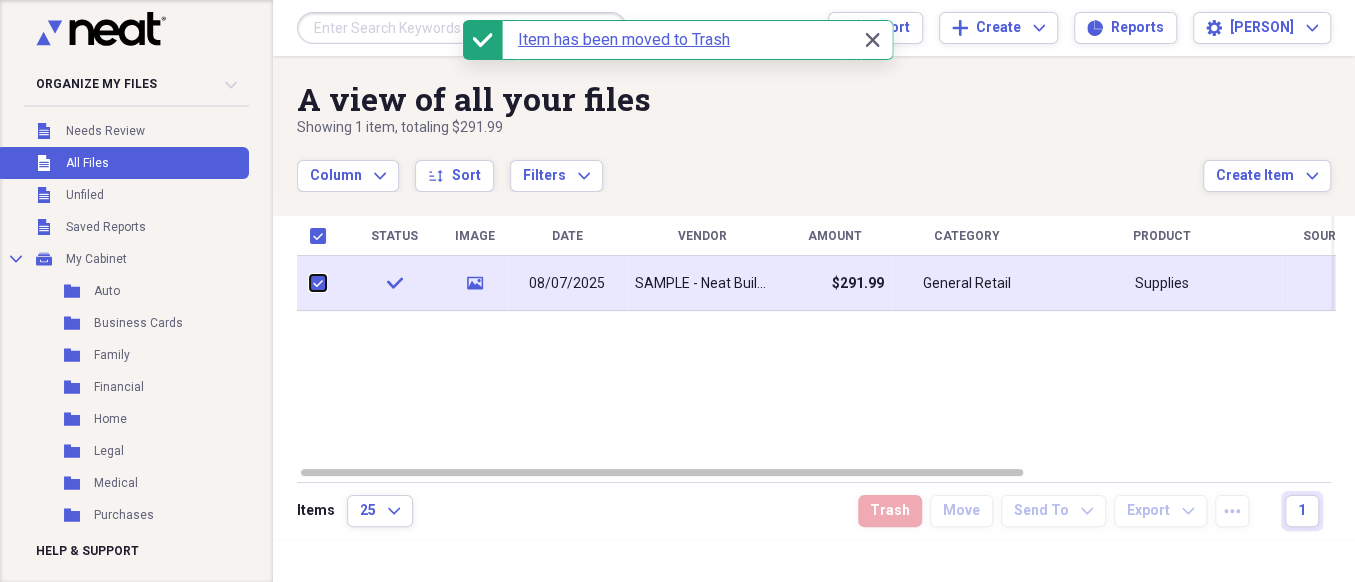 checkbox on "true" 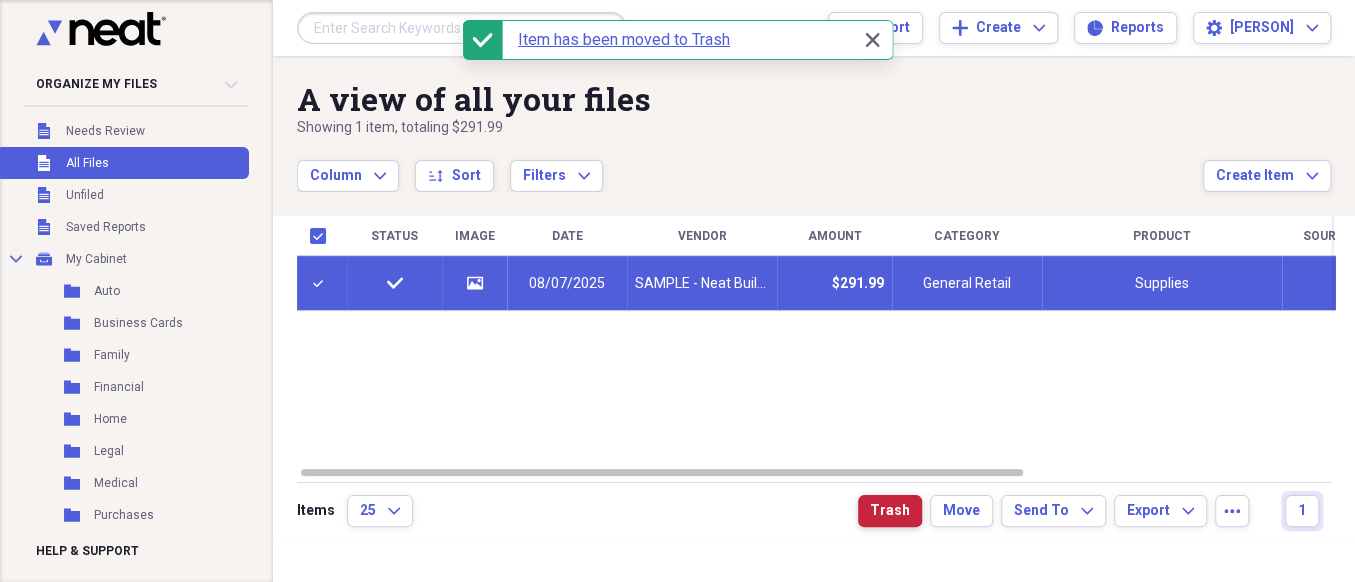 click on "Trash" at bounding box center [890, 511] 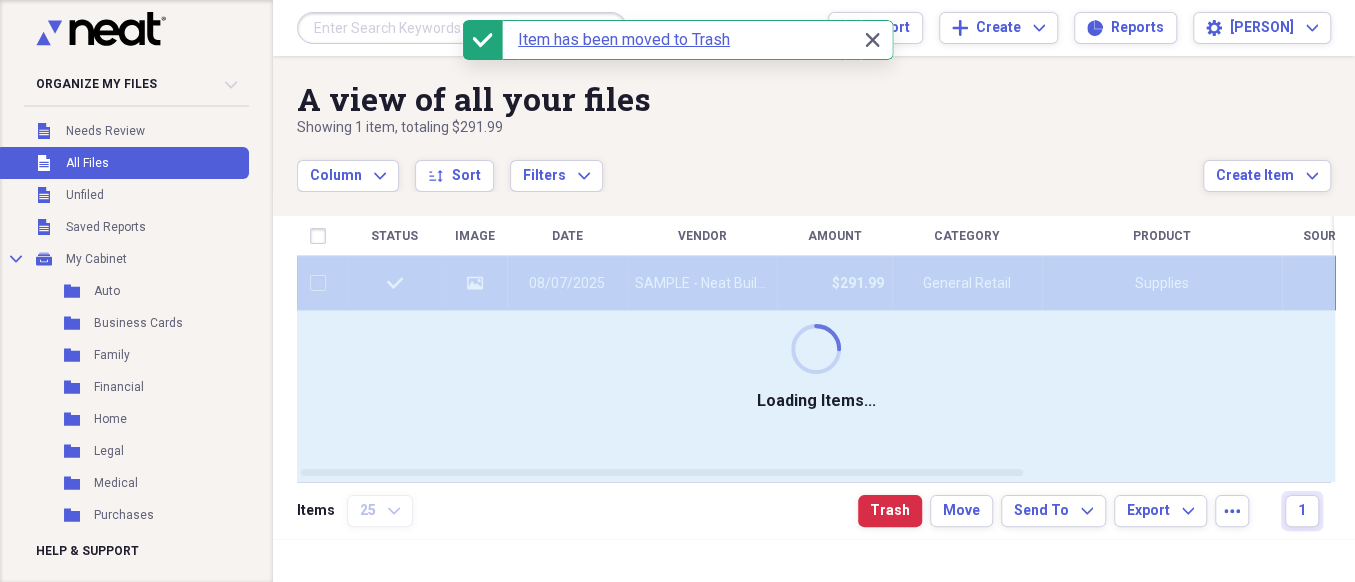 checkbox on "false" 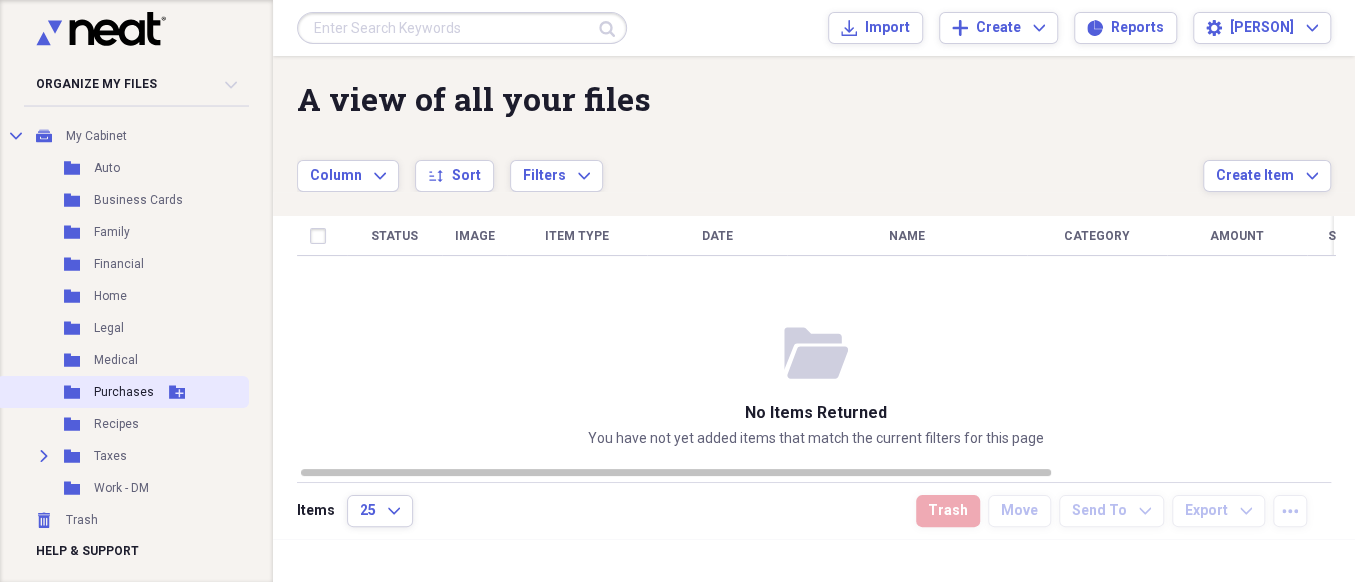 scroll, scrollTop: 0, scrollLeft: 0, axis: both 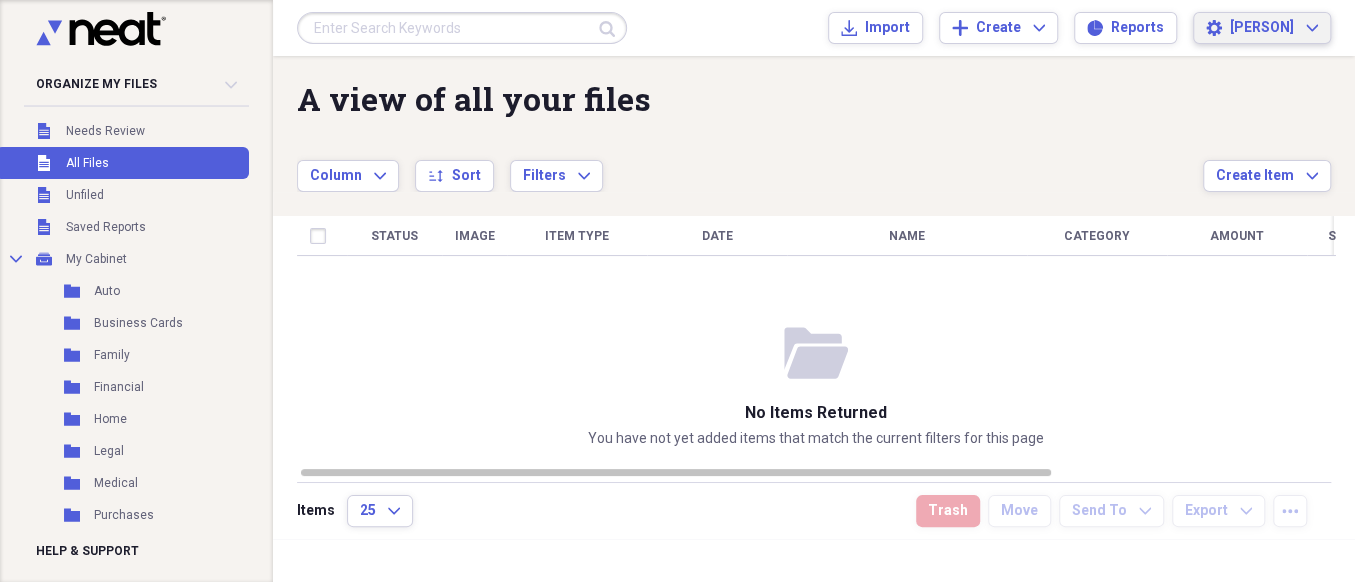 click on "Expand" 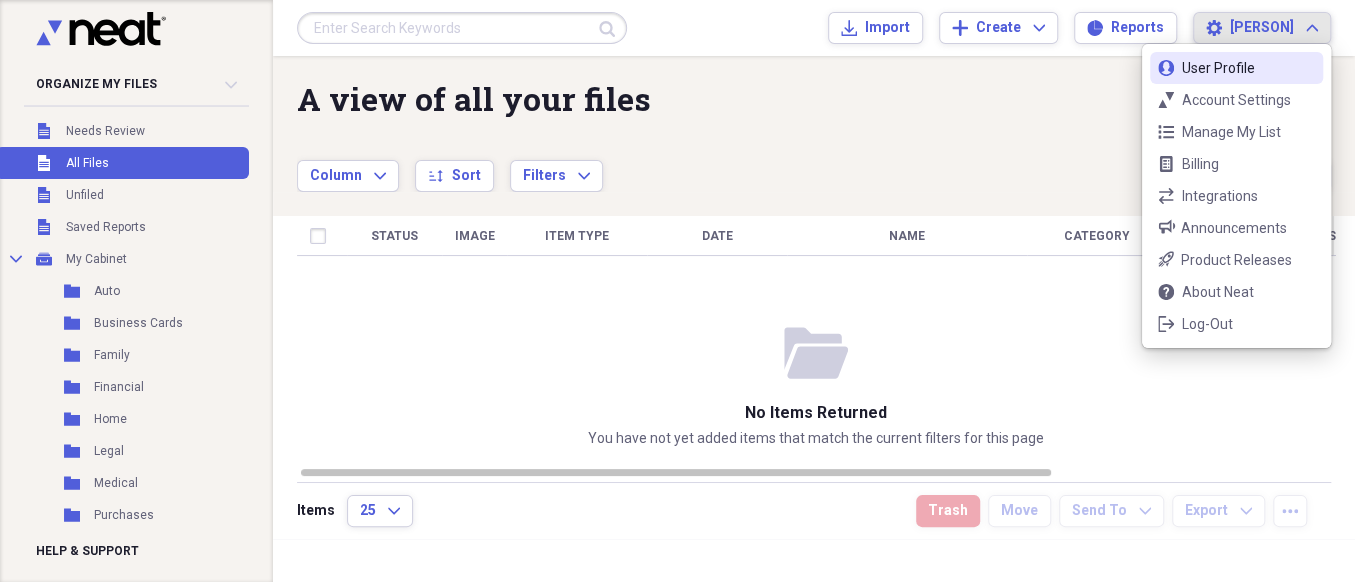 click on "A view of all your files Showing 0 items Column Expand sort Sort Filters  Expand" at bounding box center (750, 136) 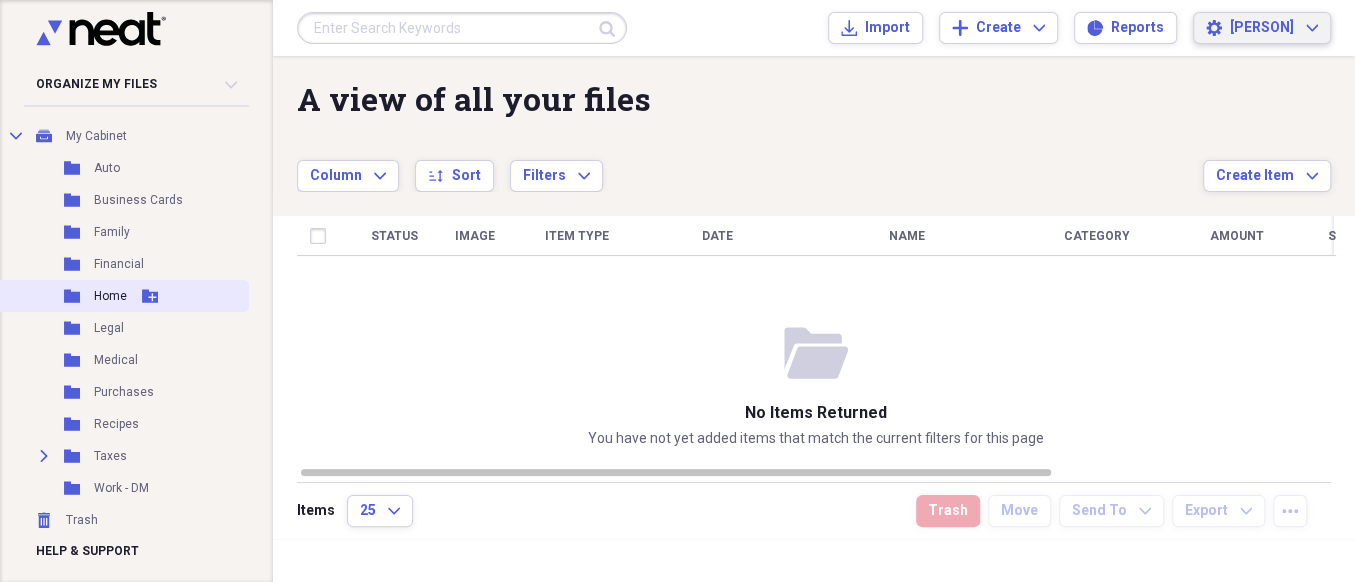 scroll, scrollTop: 0, scrollLeft: 0, axis: both 